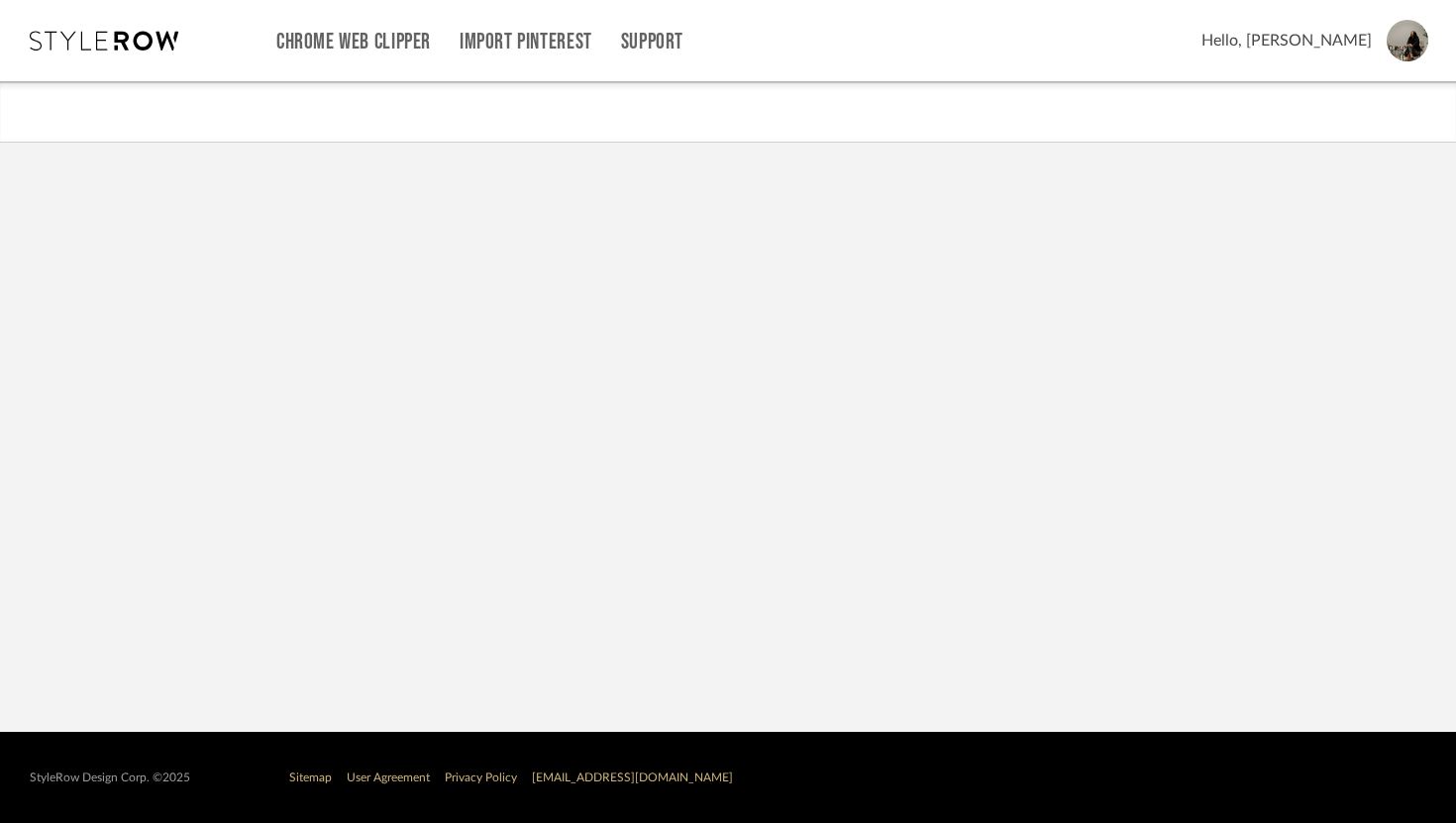 scroll, scrollTop: 0, scrollLeft: 0, axis: both 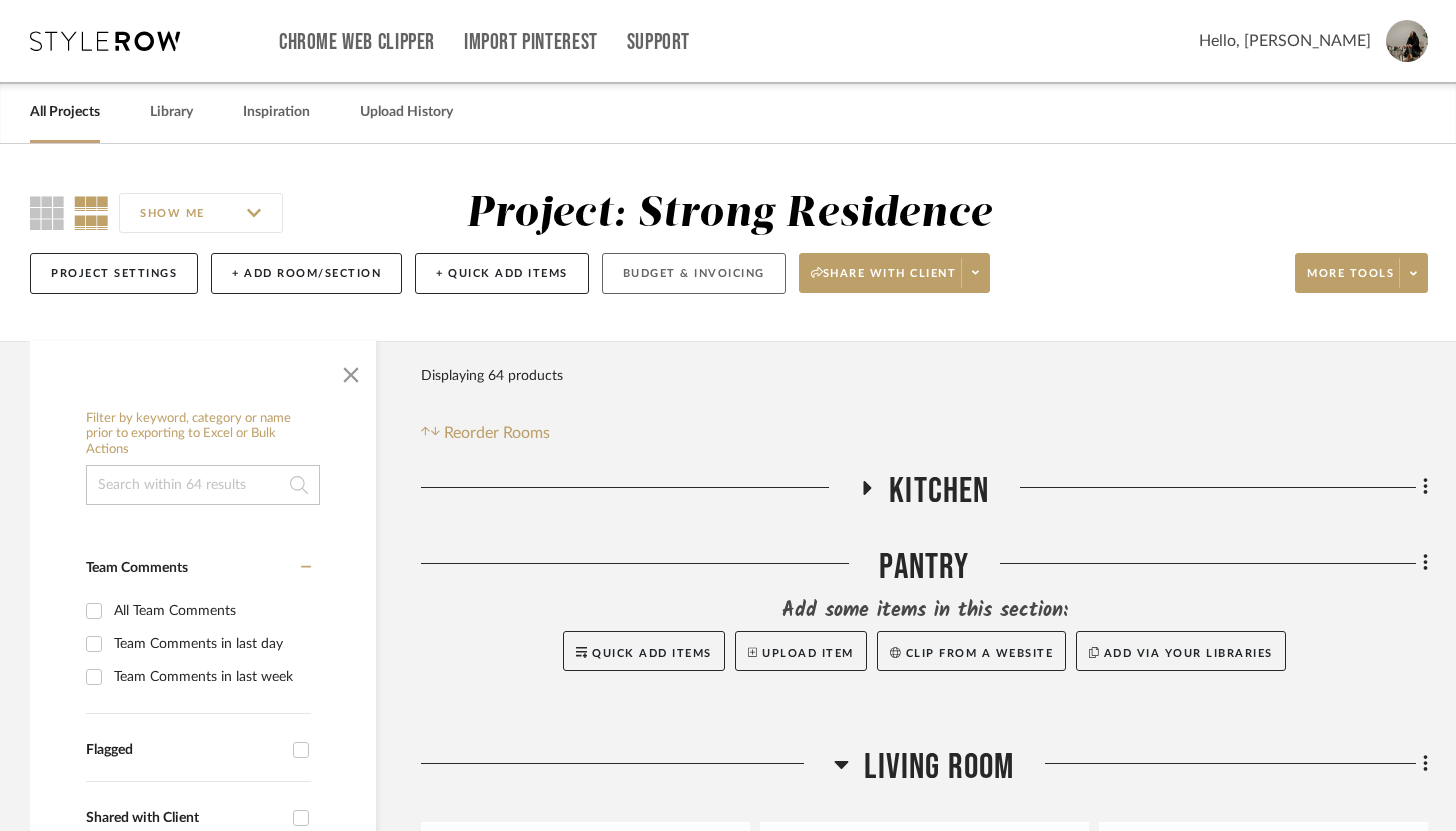 click on "Budget & Invoicing" 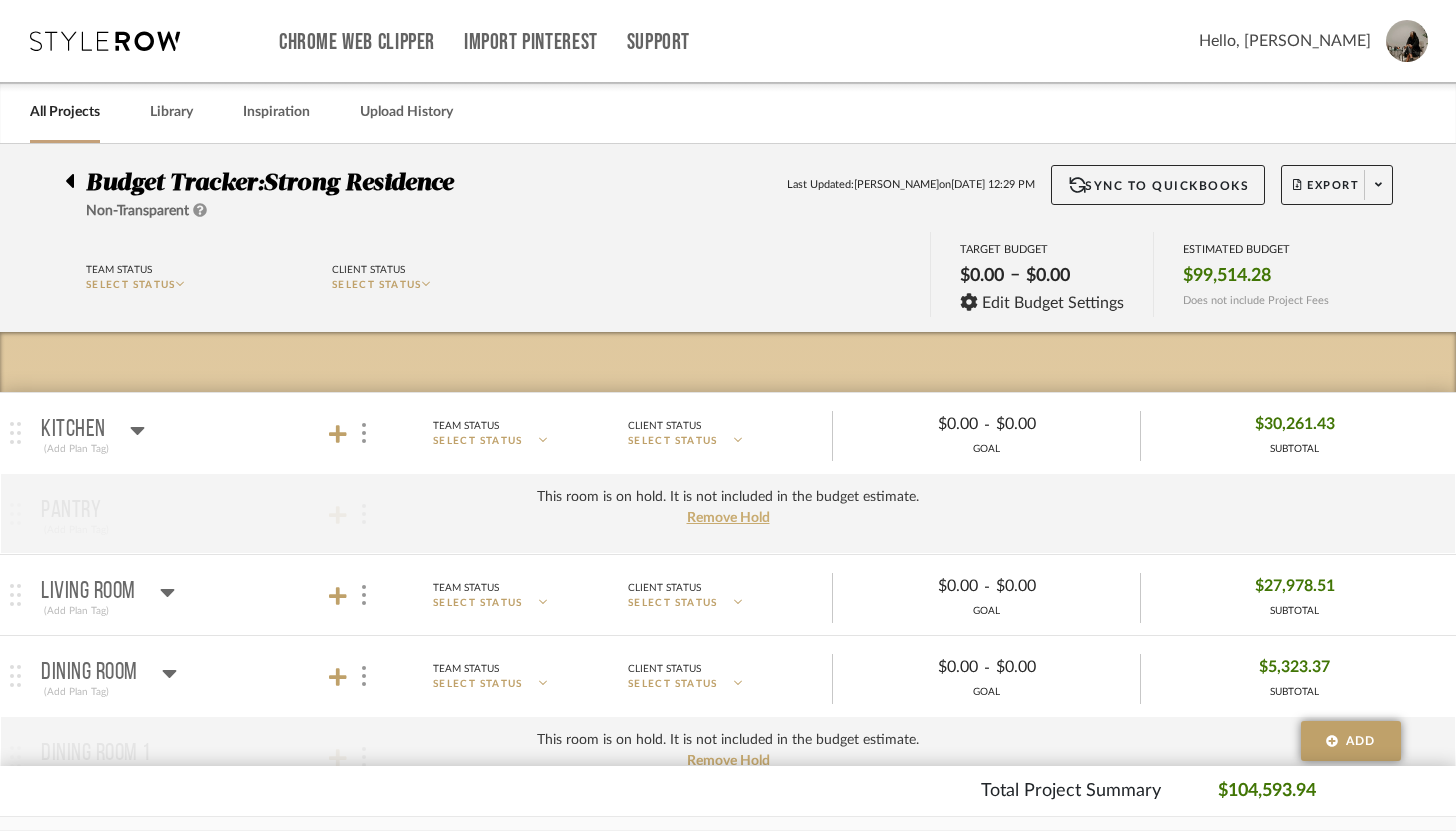 click 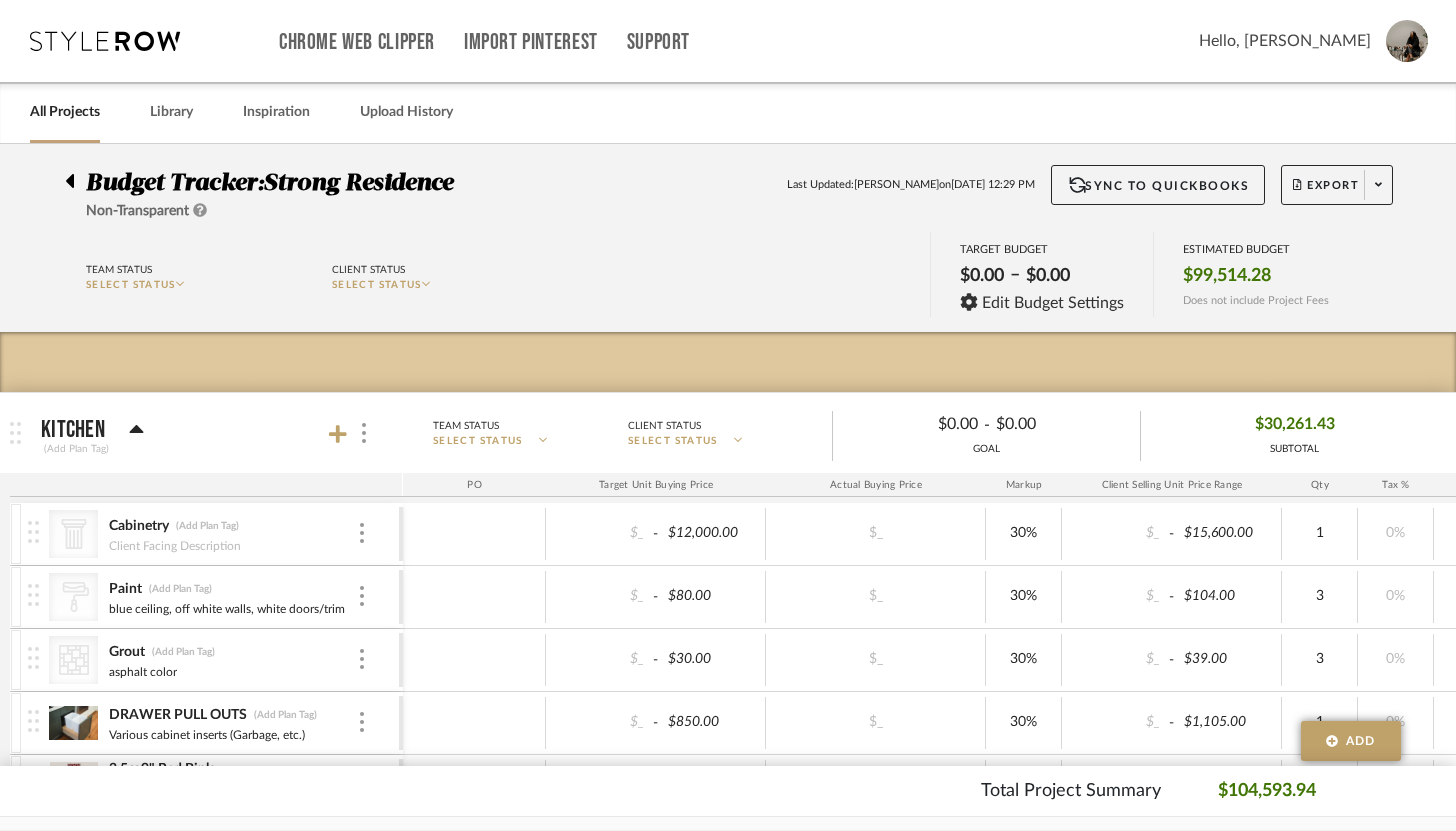 click 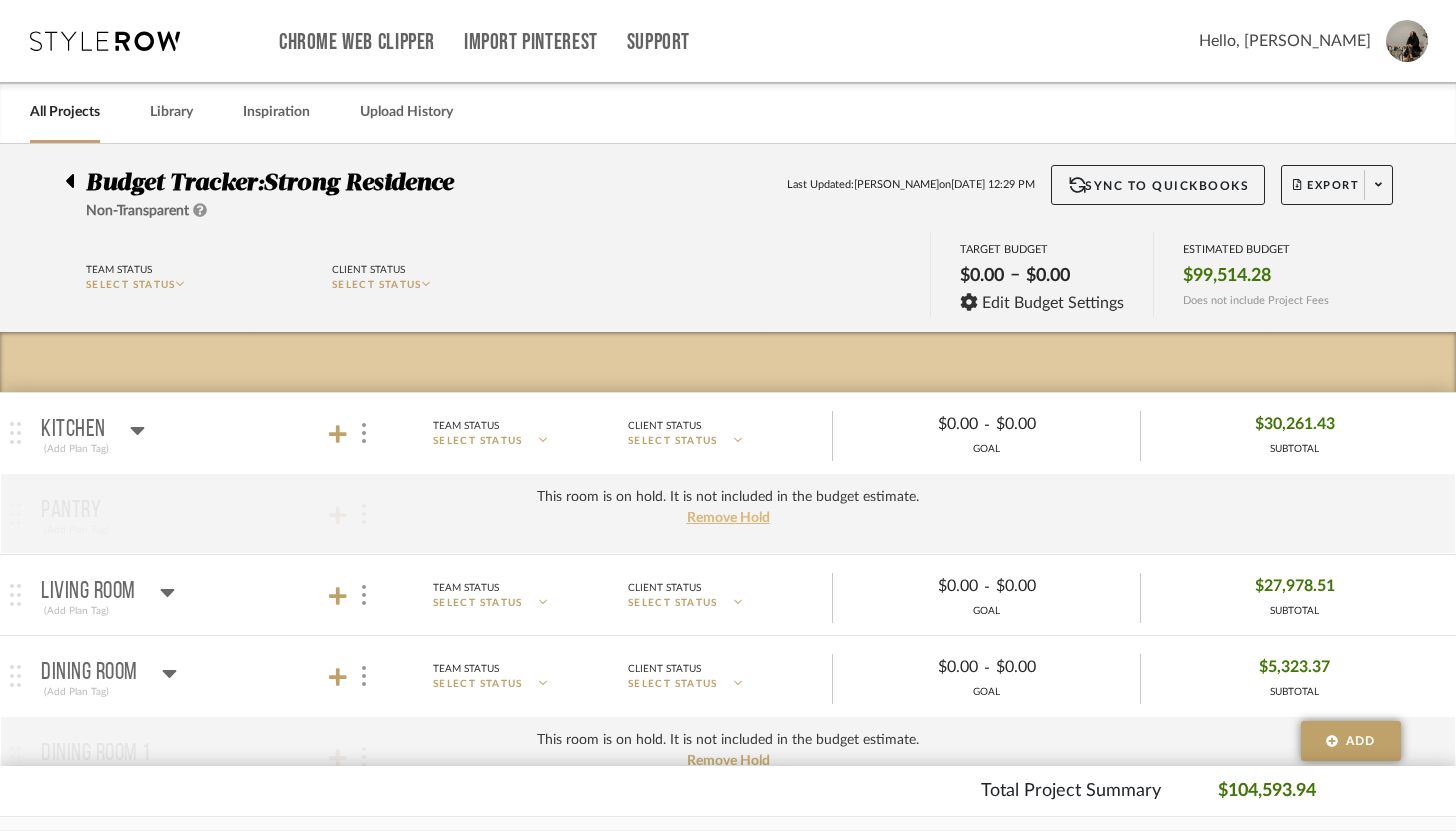 click on "Remove Hold" at bounding box center (728, 518) 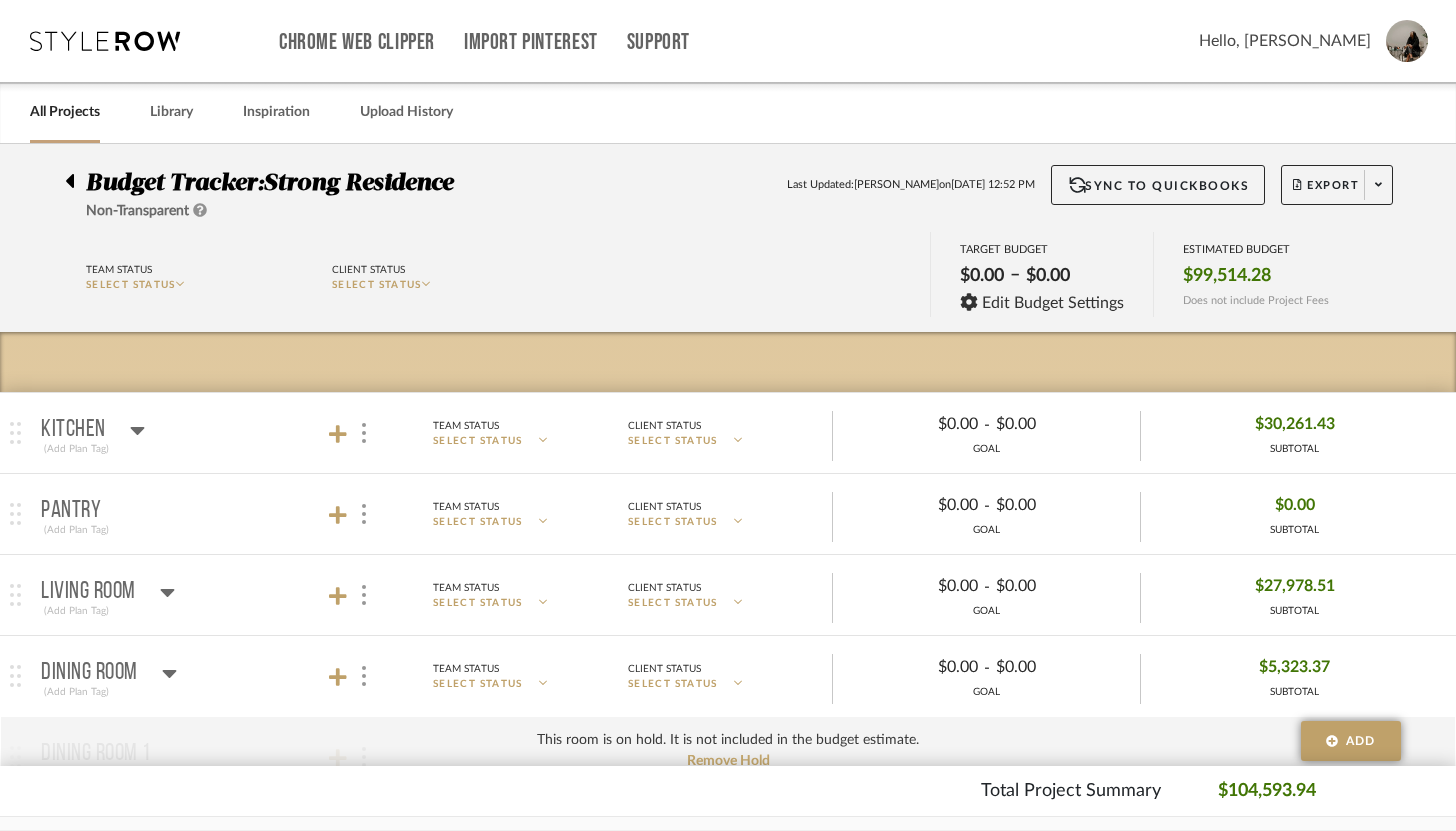 click 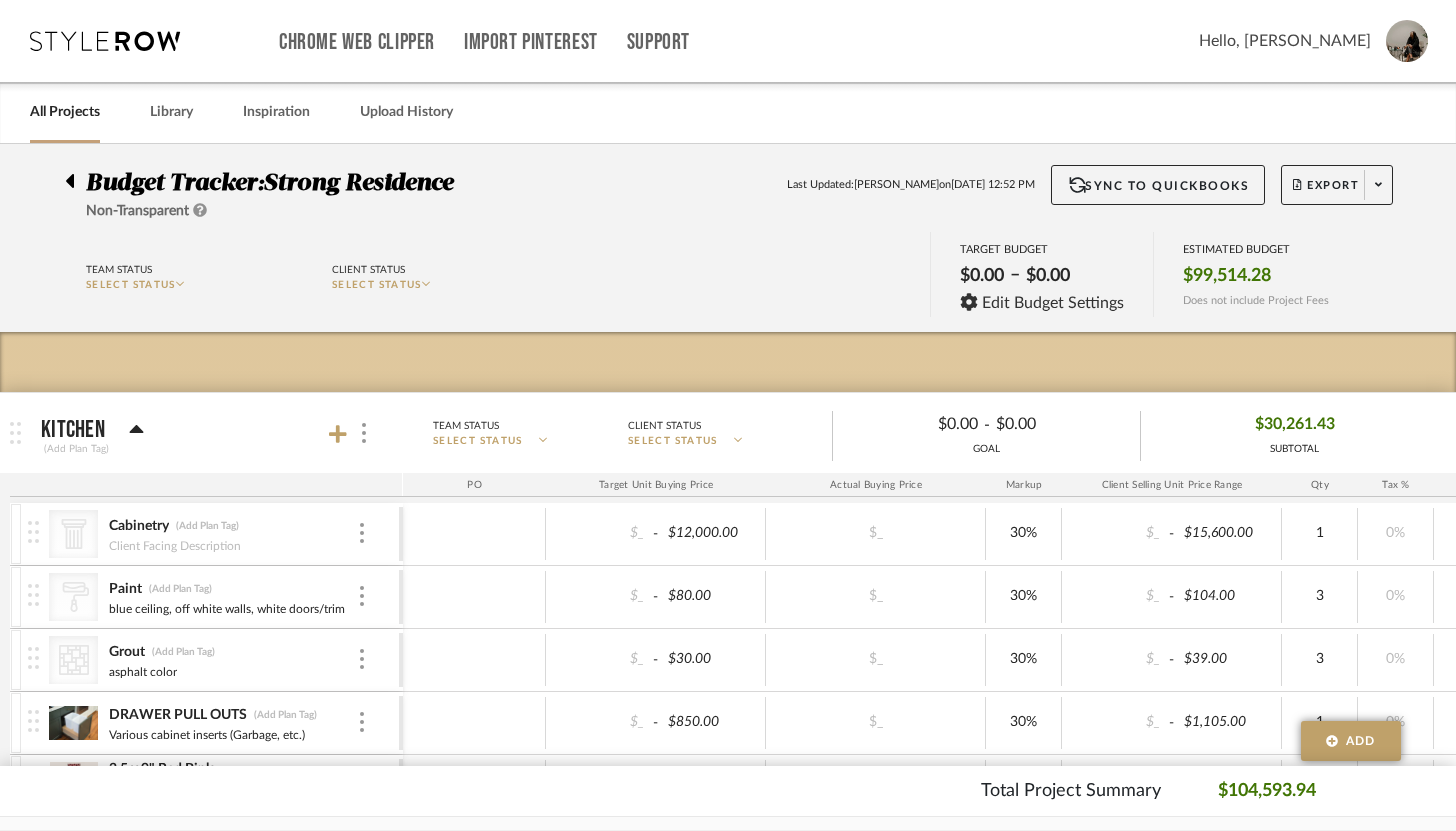 click 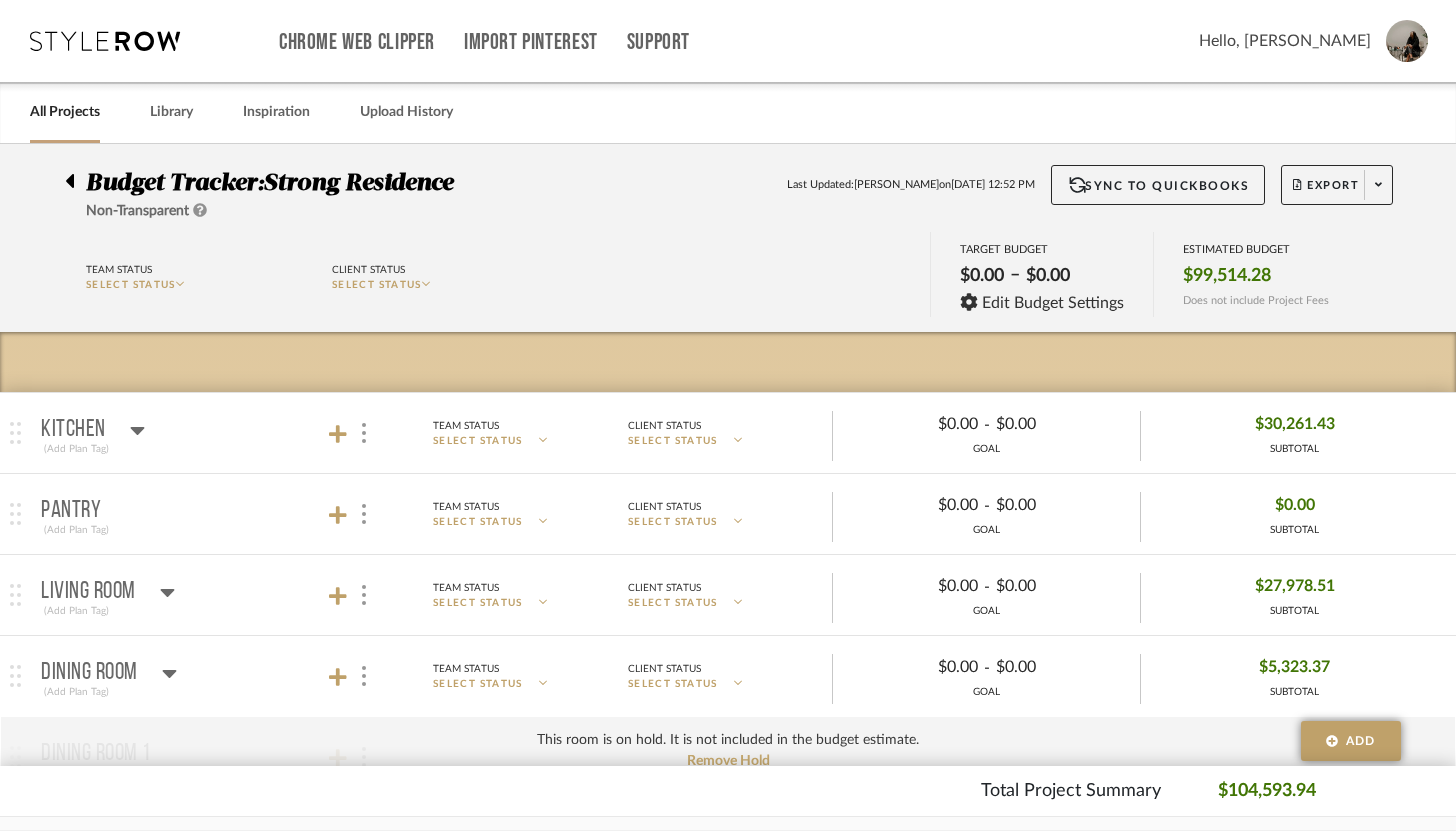 click 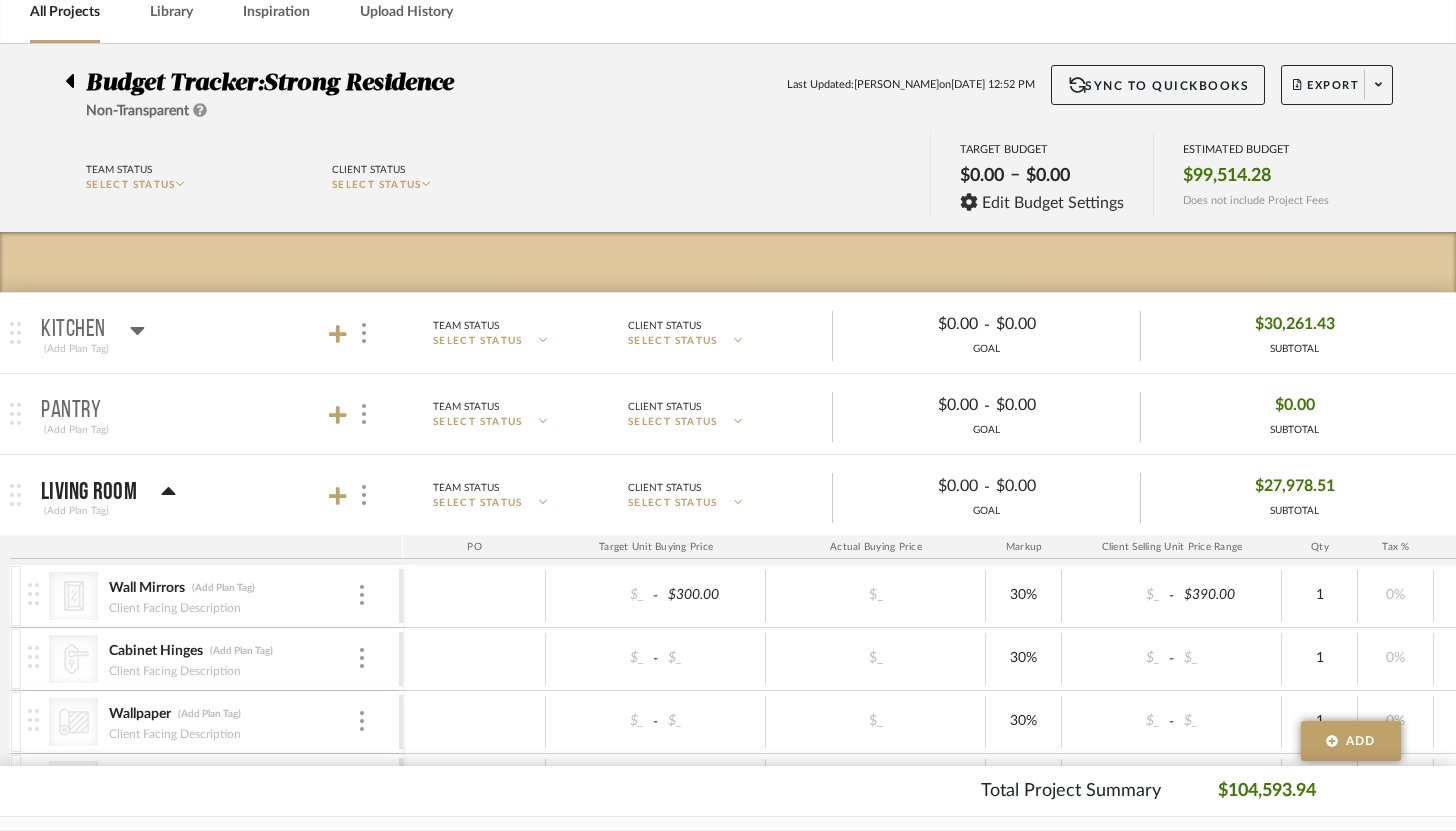 scroll, scrollTop: 98, scrollLeft: 0, axis: vertical 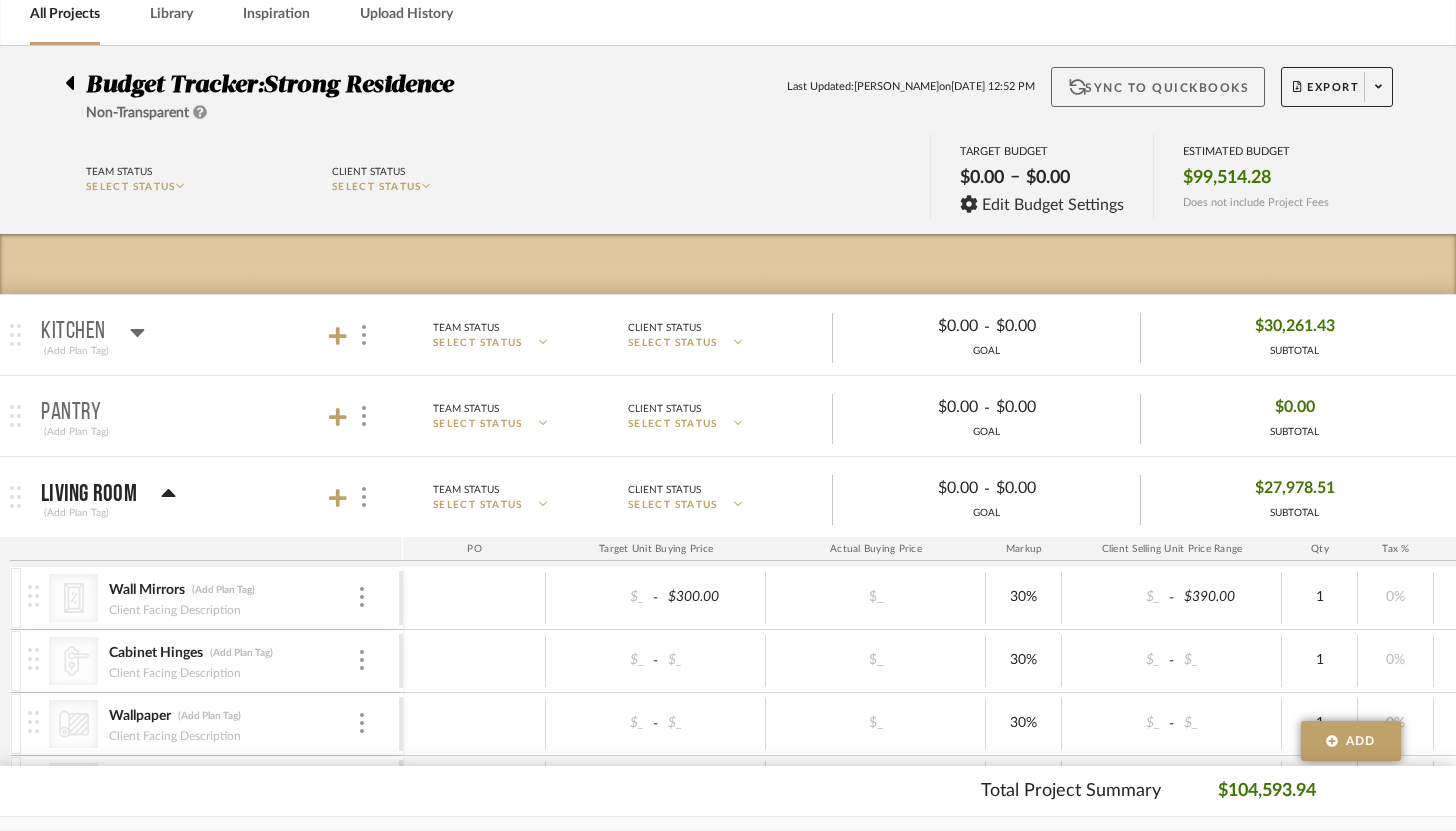 click on "Sync to QuickBooks" 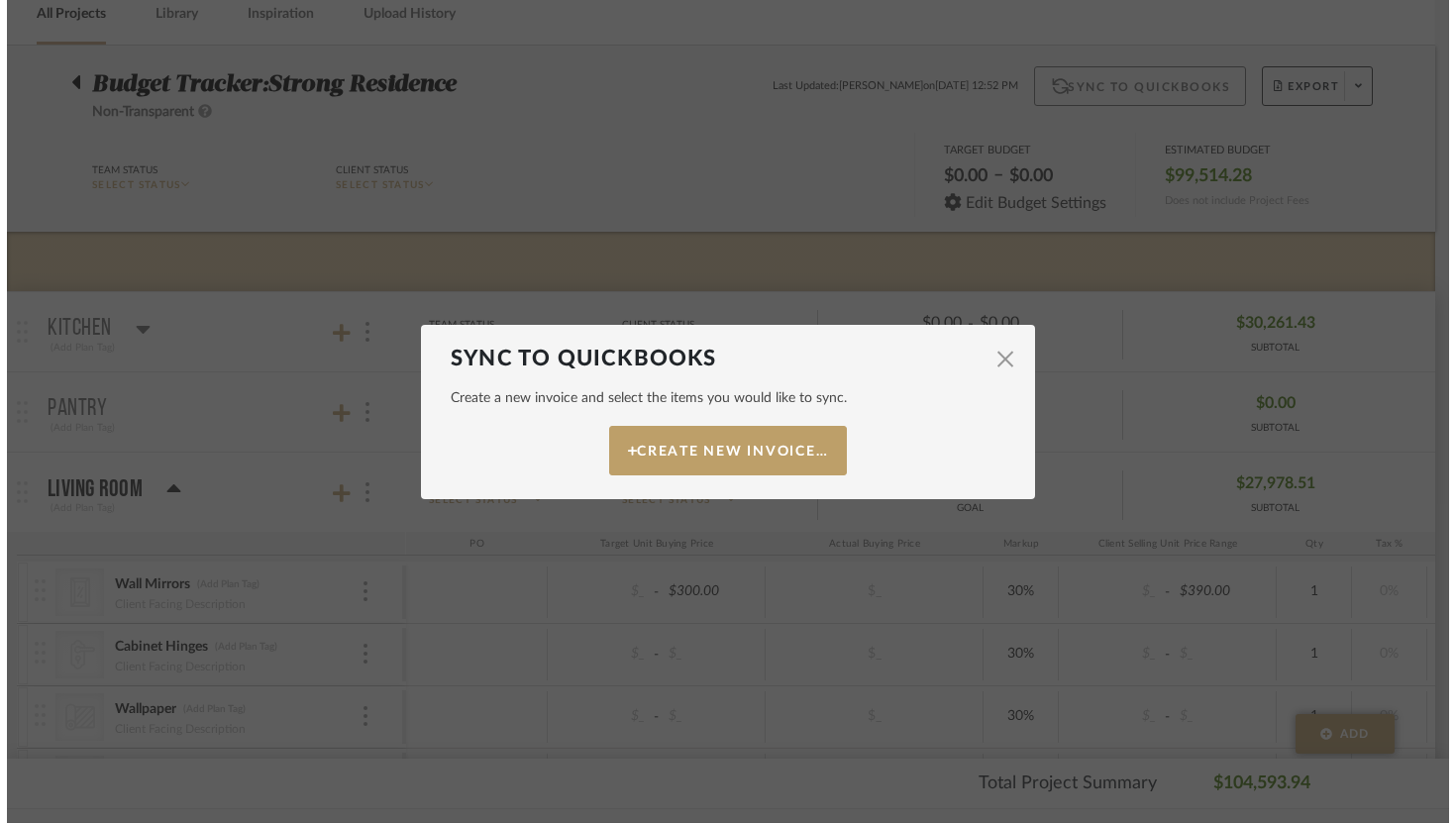 scroll, scrollTop: 0, scrollLeft: 0, axis: both 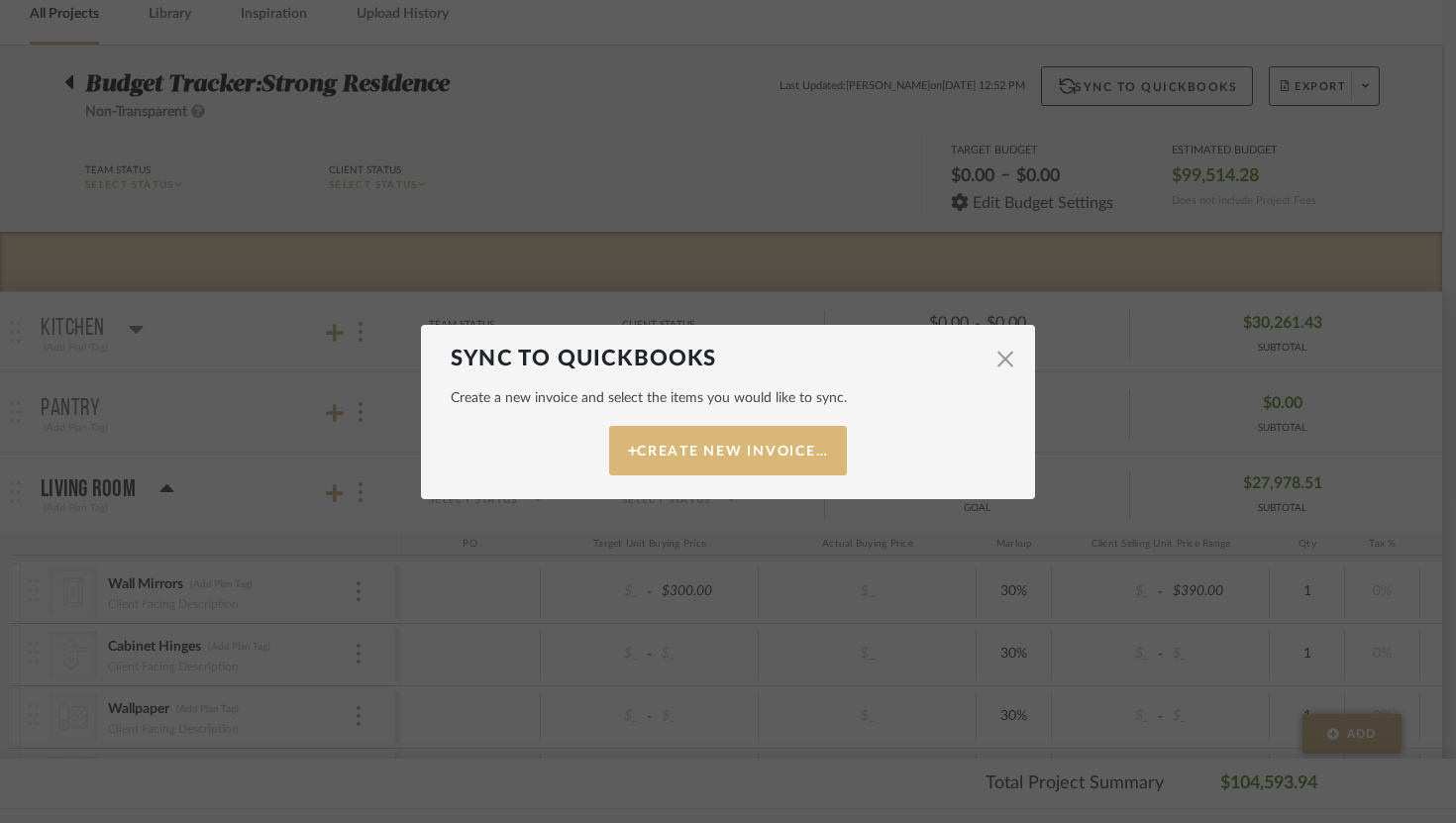 click on "Create New Invoice…" 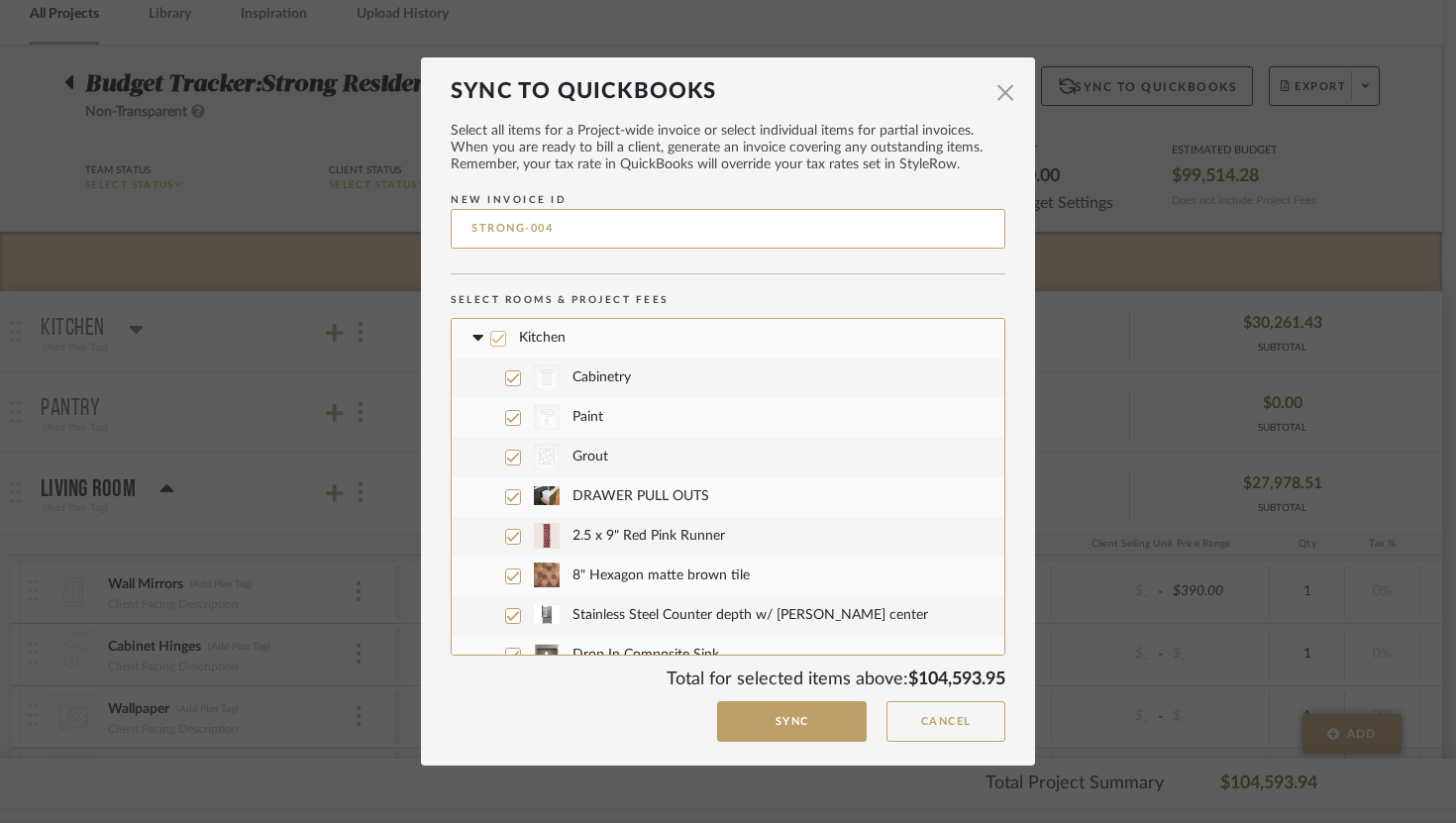 click 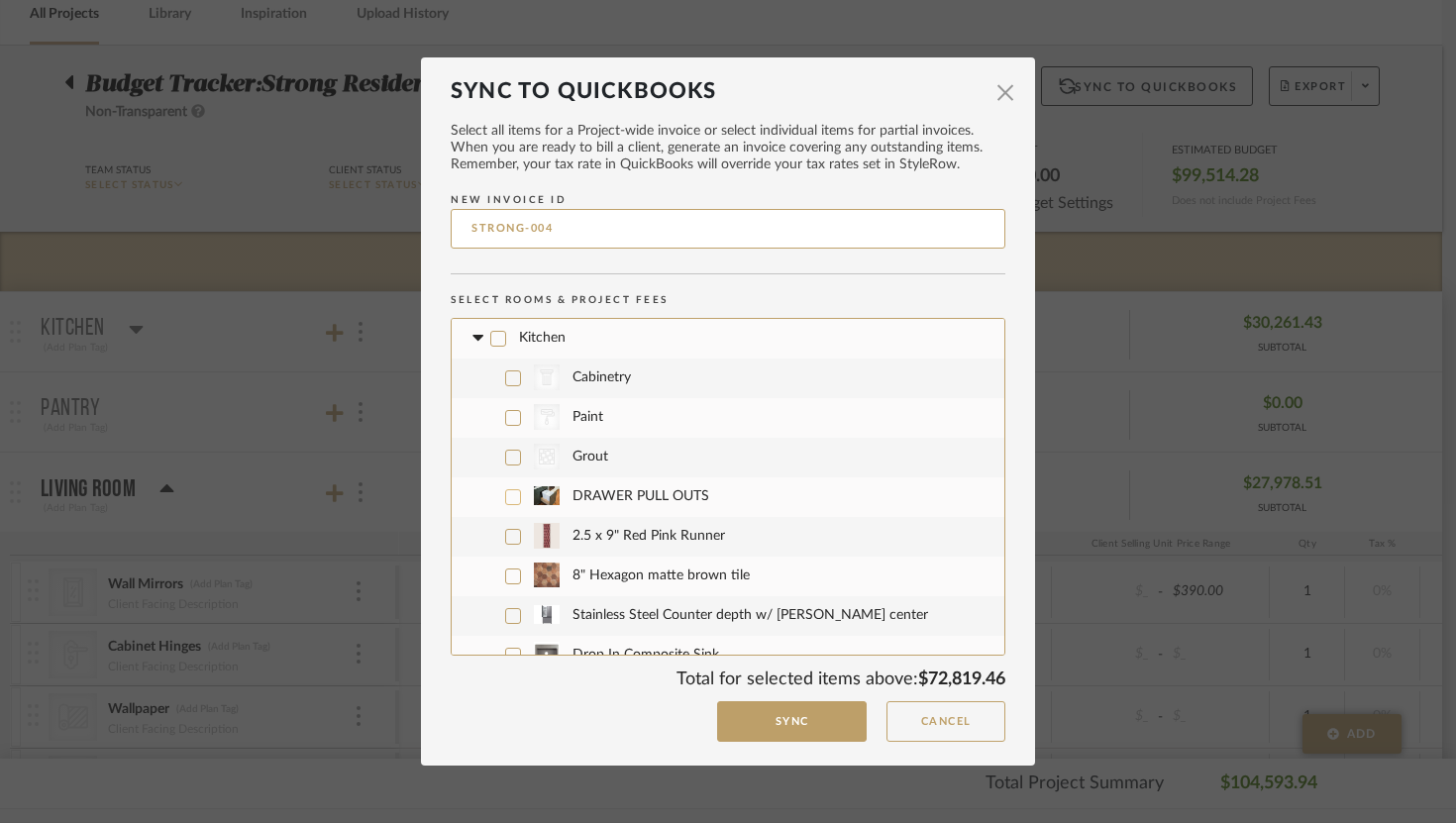 click 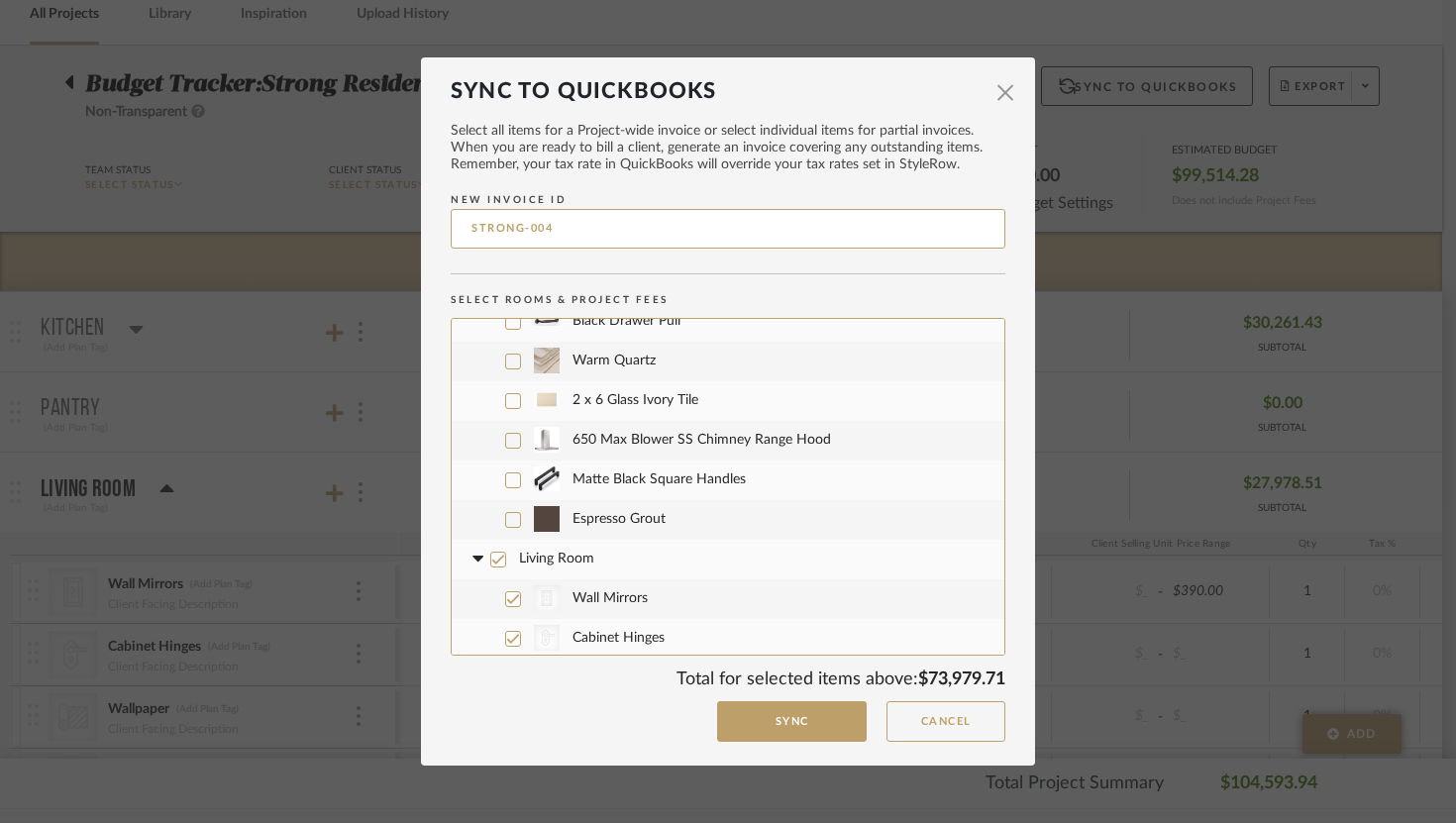scroll, scrollTop: 493, scrollLeft: 0, axis: vertical 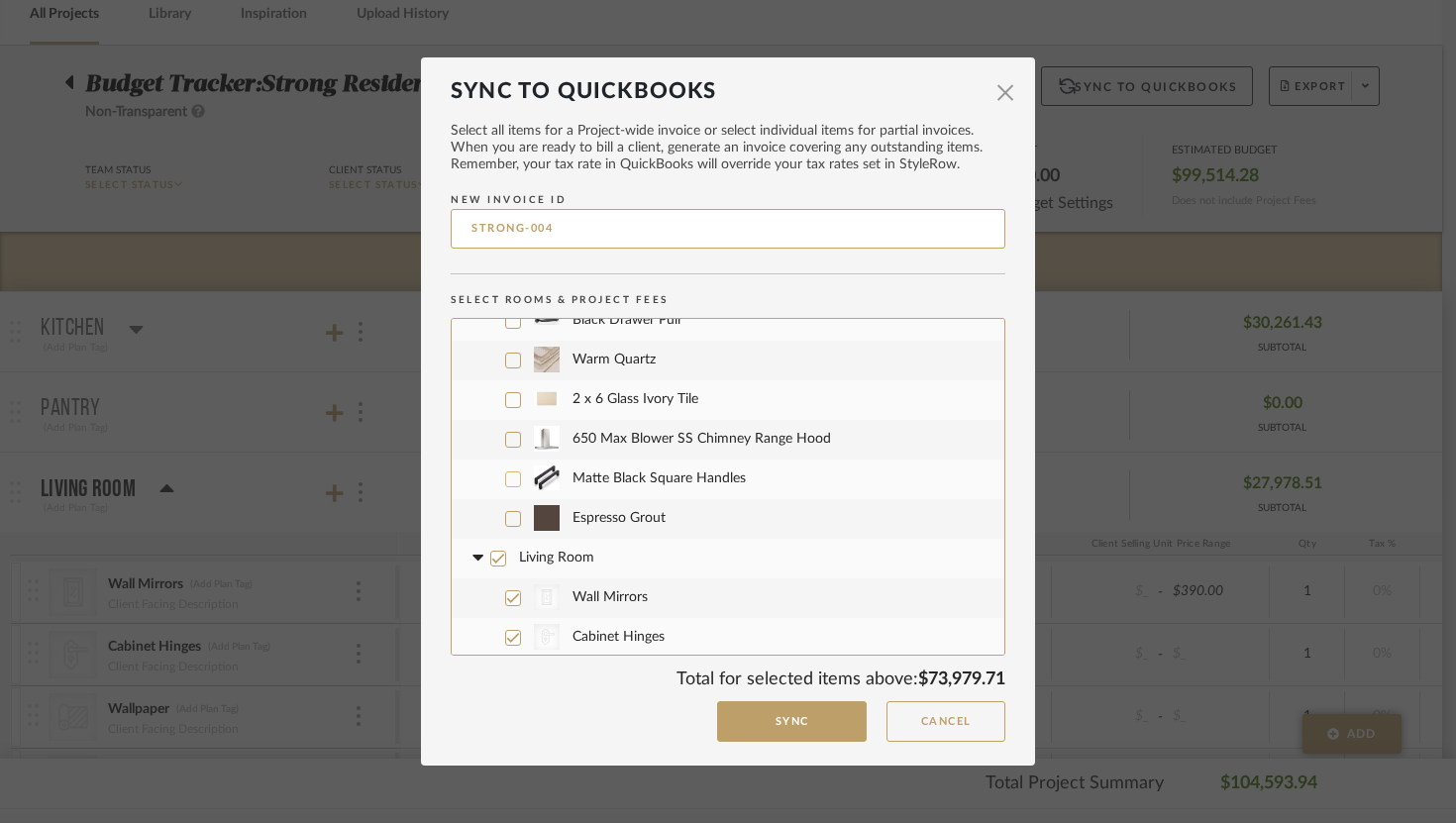 click 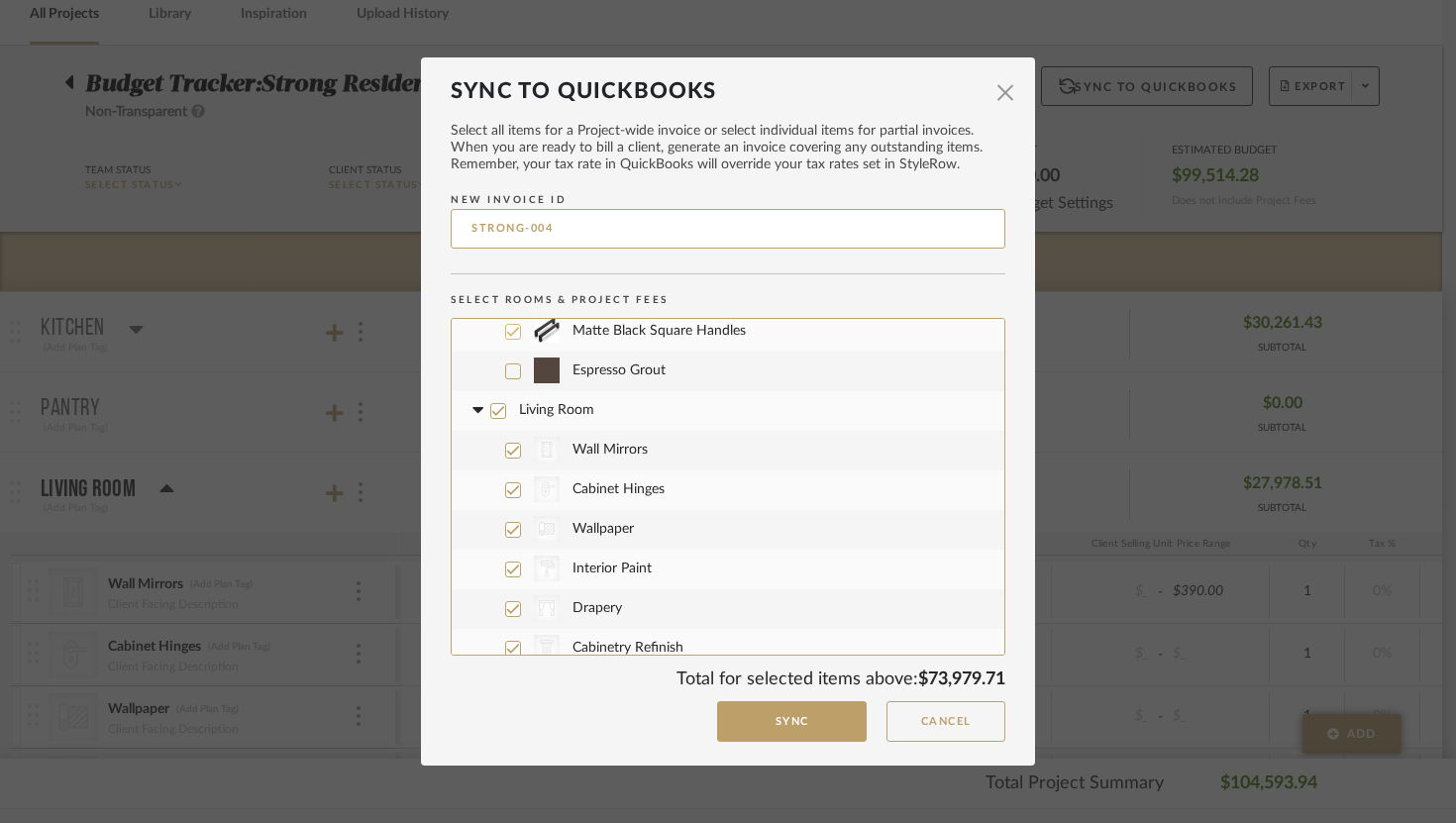 scroll, scrollTop: 669, scrollLeft: 0, axis: vertical 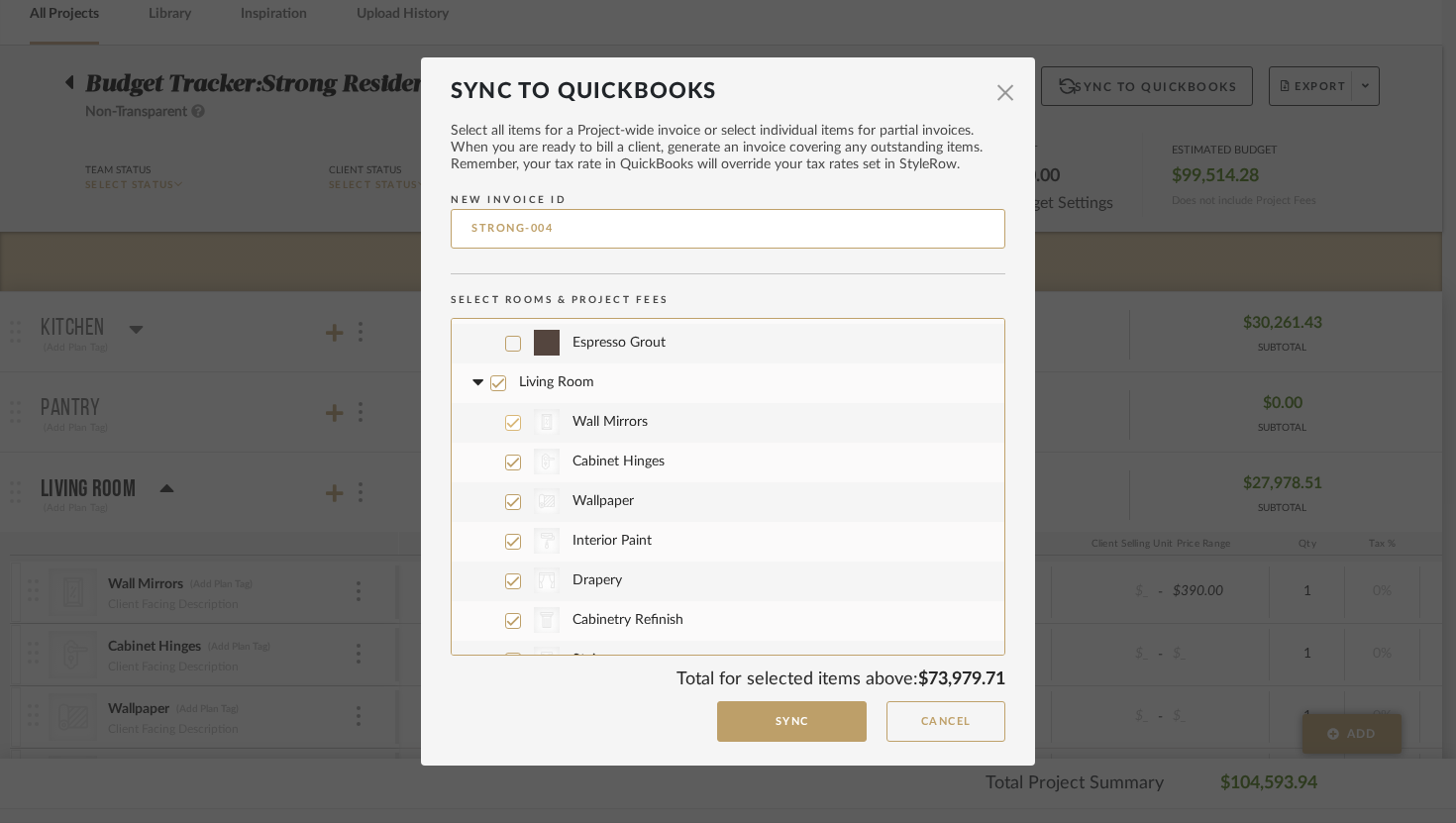 click 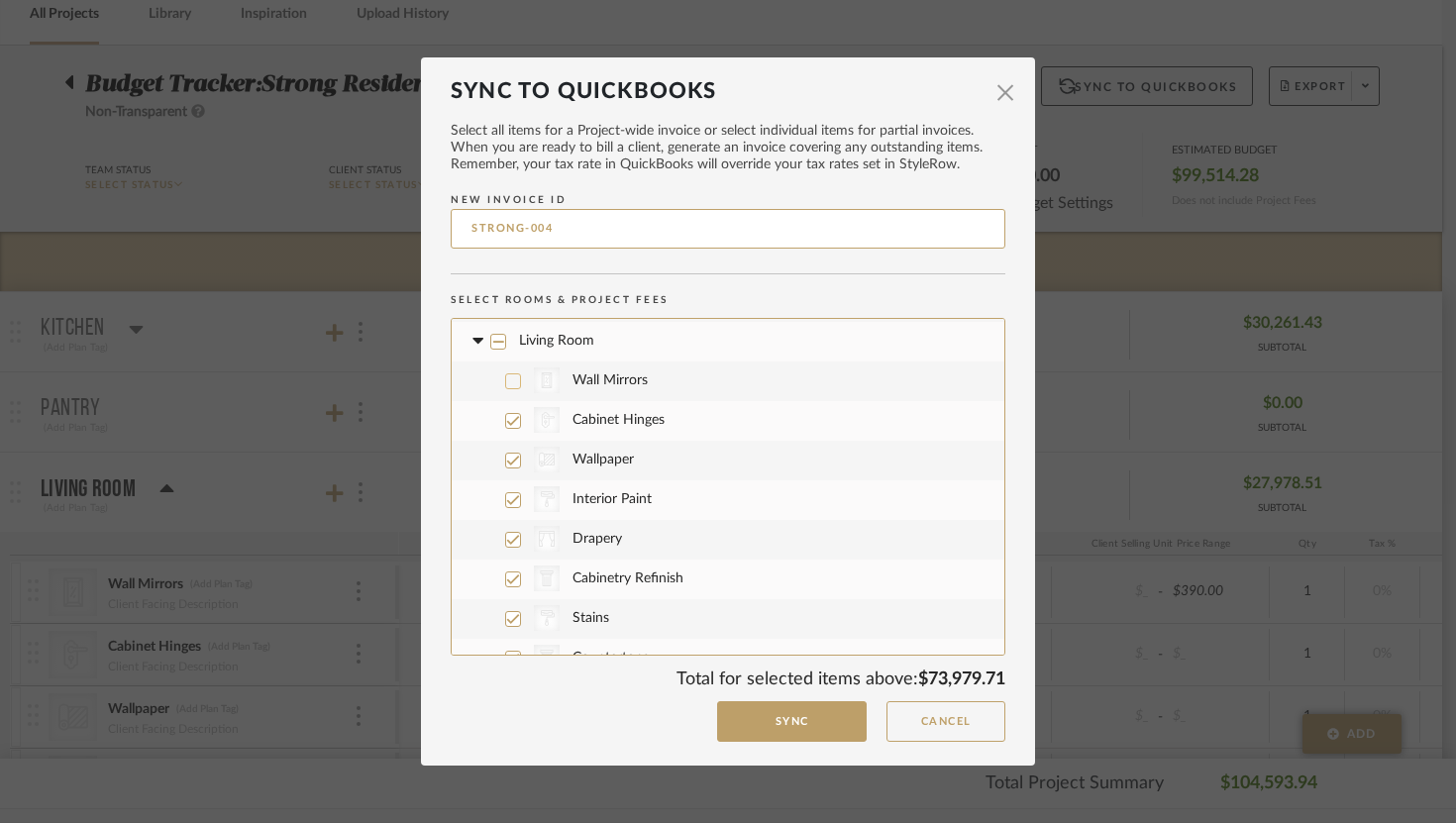 scroll, scrollTop: 711, scrollLeft: 0, axis: vertical 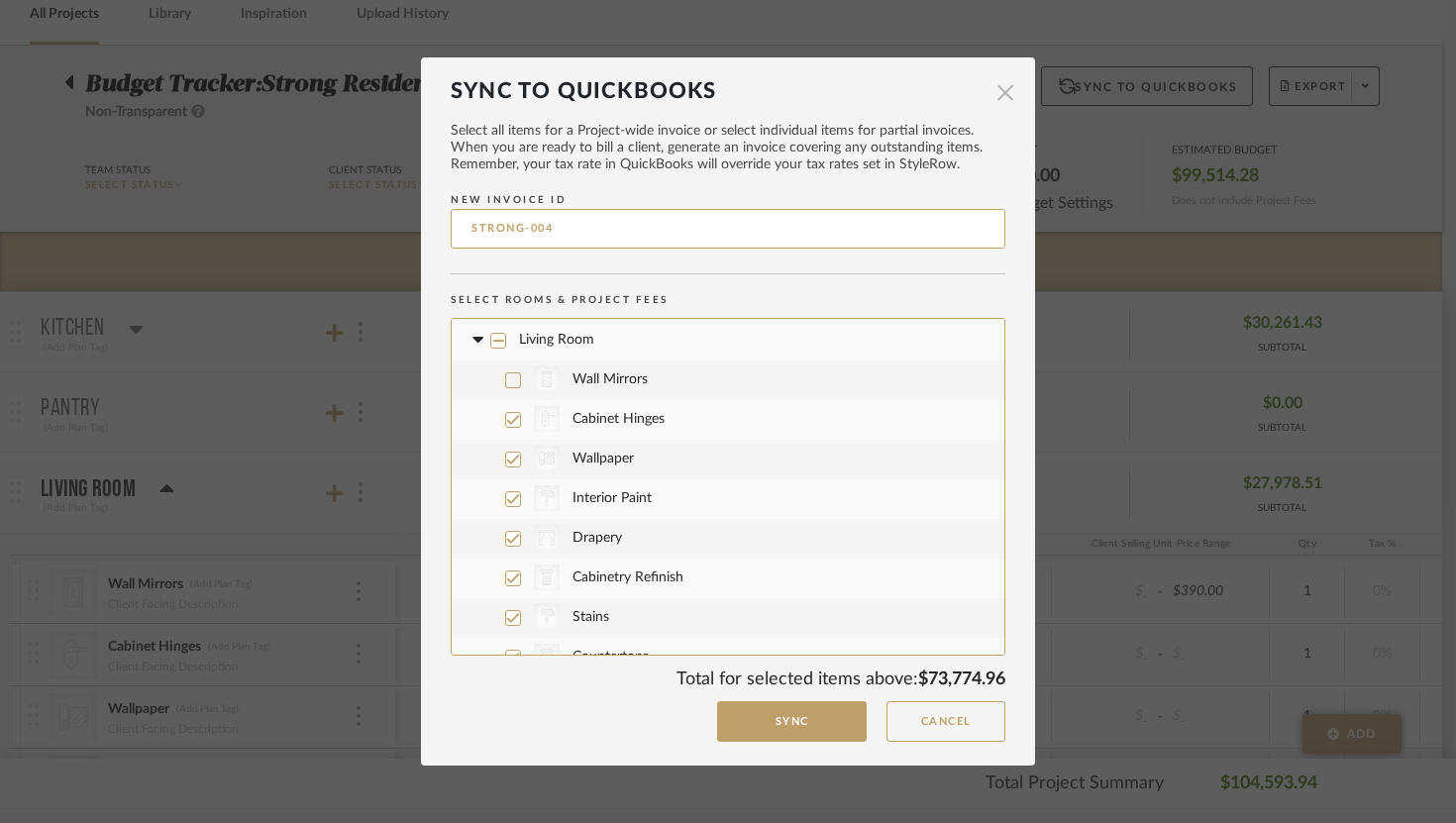 click at bounding box center (1005, 92) 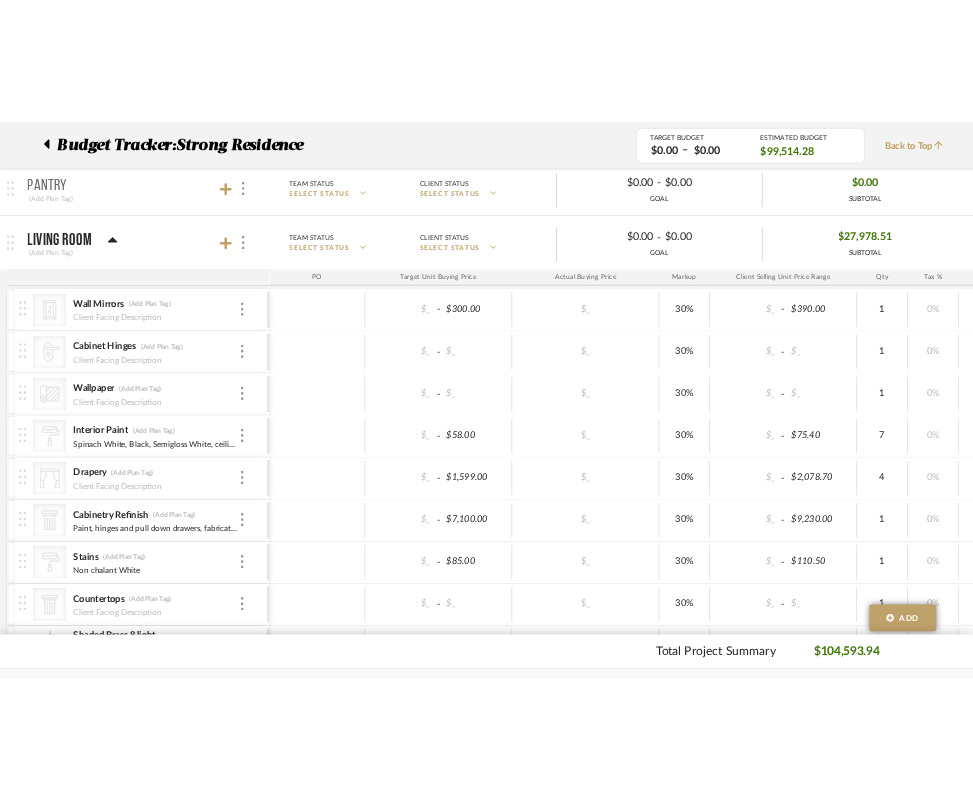 scroll, scrollTop: 464, scrollLeft: 0, axis: vertical 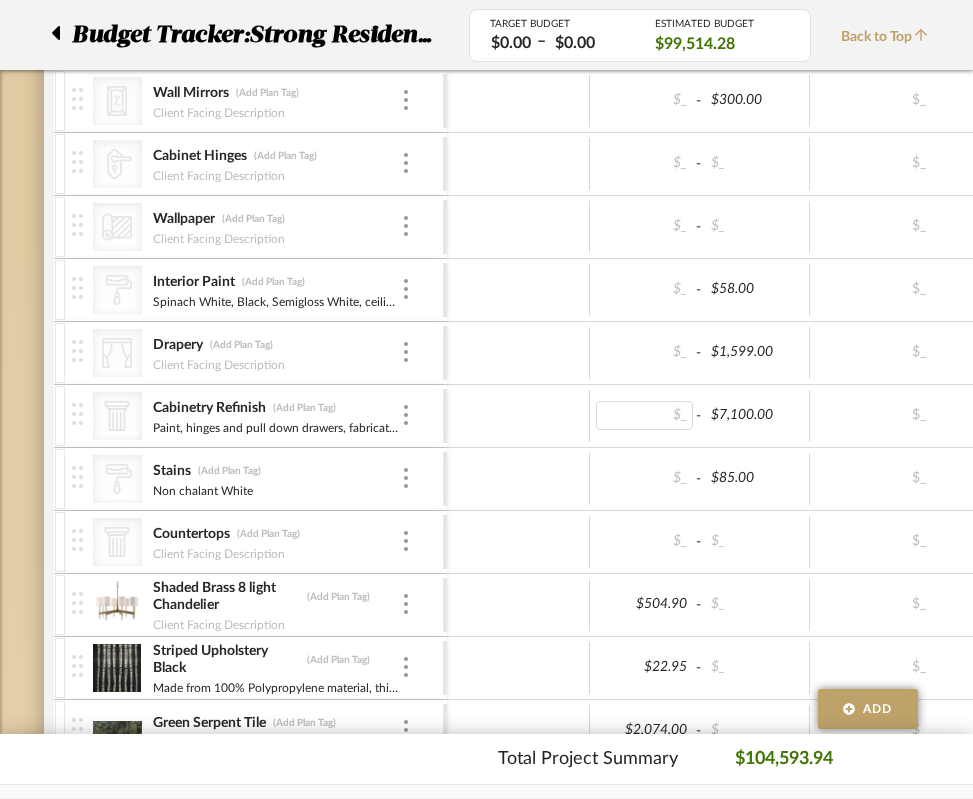 click on "$_" at bounding box center (645, 415) 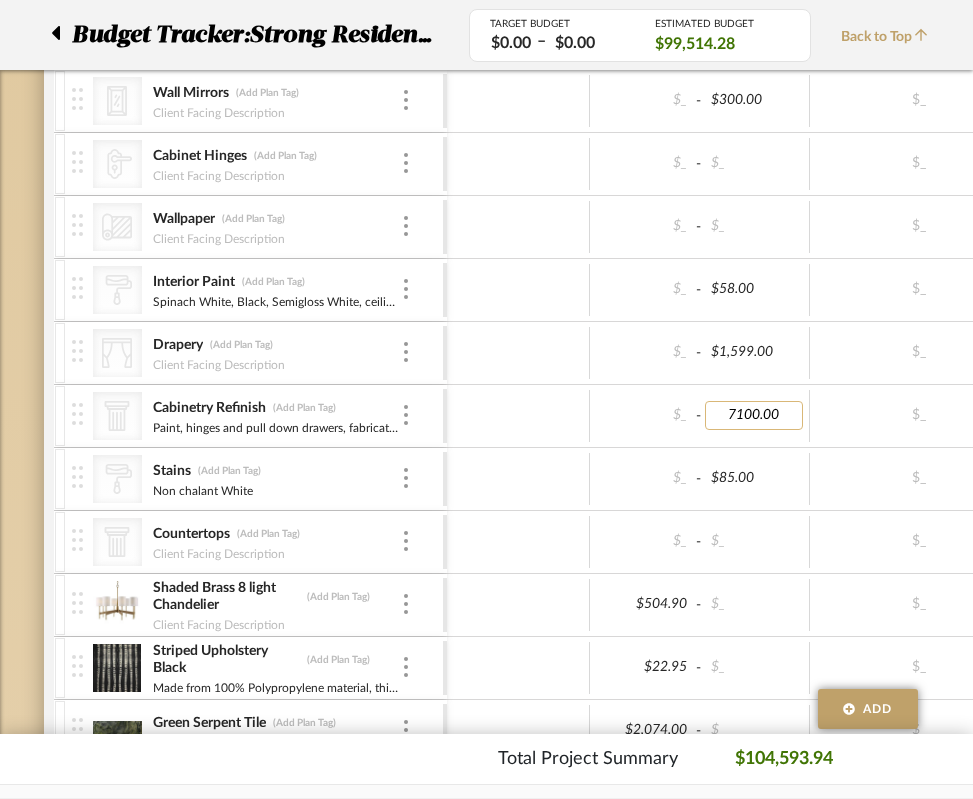 click on "7100.00" at bounding box center (754, 415) 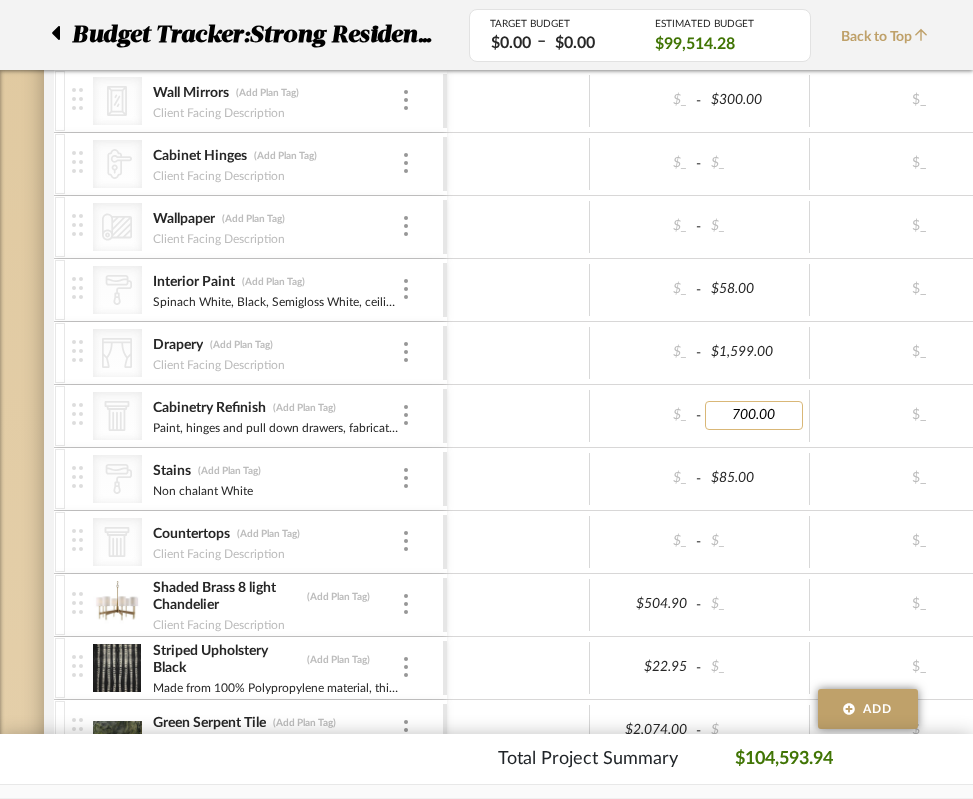 type on "7700.00" 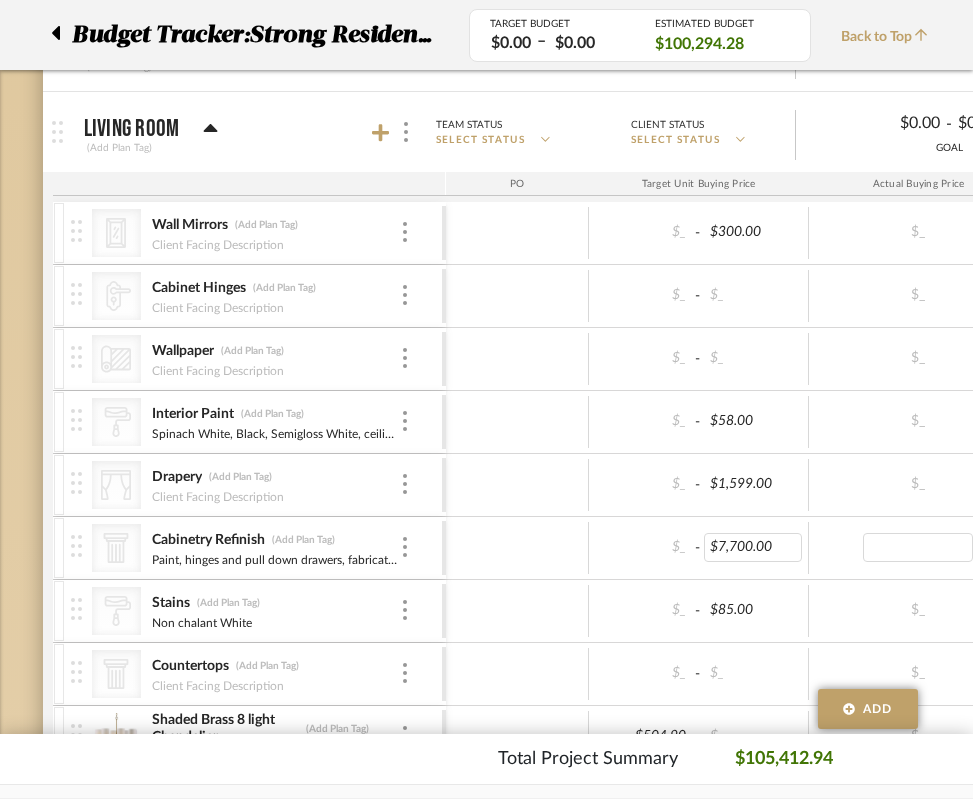 scroll, scrollTop: 365, scrollLeft: 1, axis: both 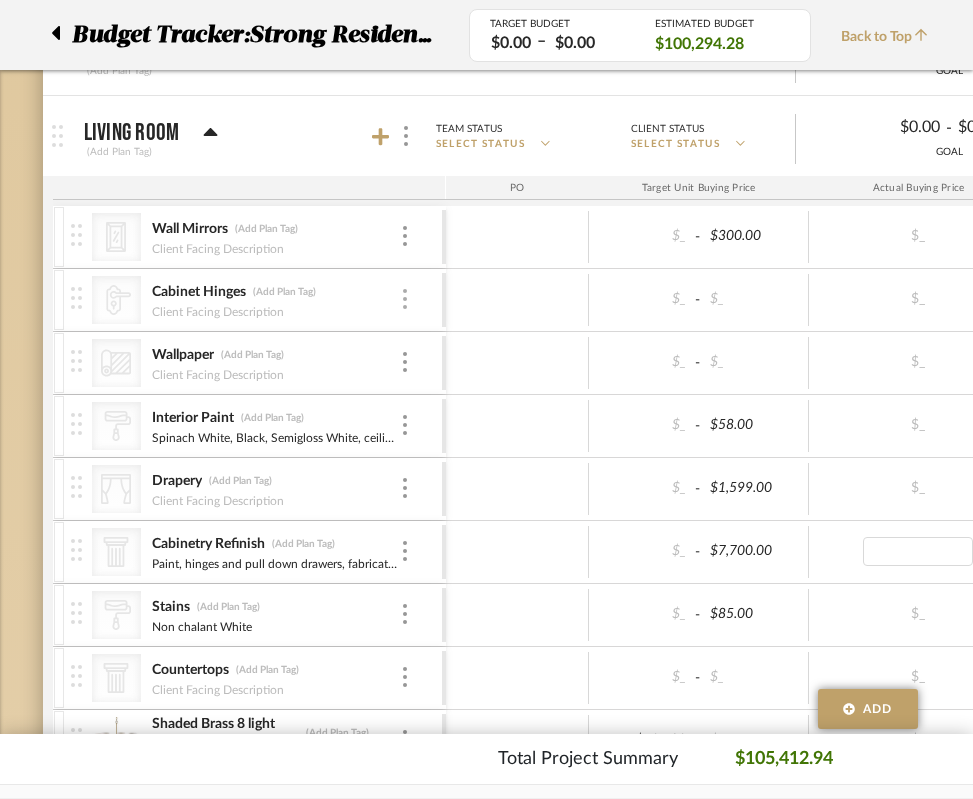 click at bounding box center (405, 299) 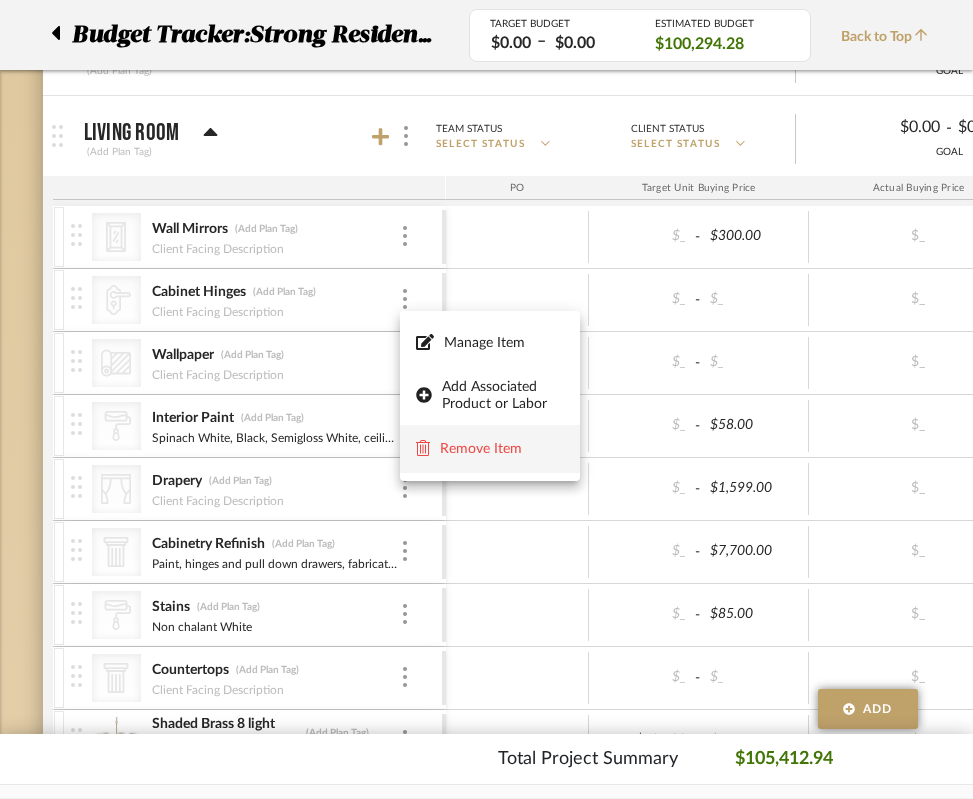click on "Remove Item" at bounding box center (502, 449) 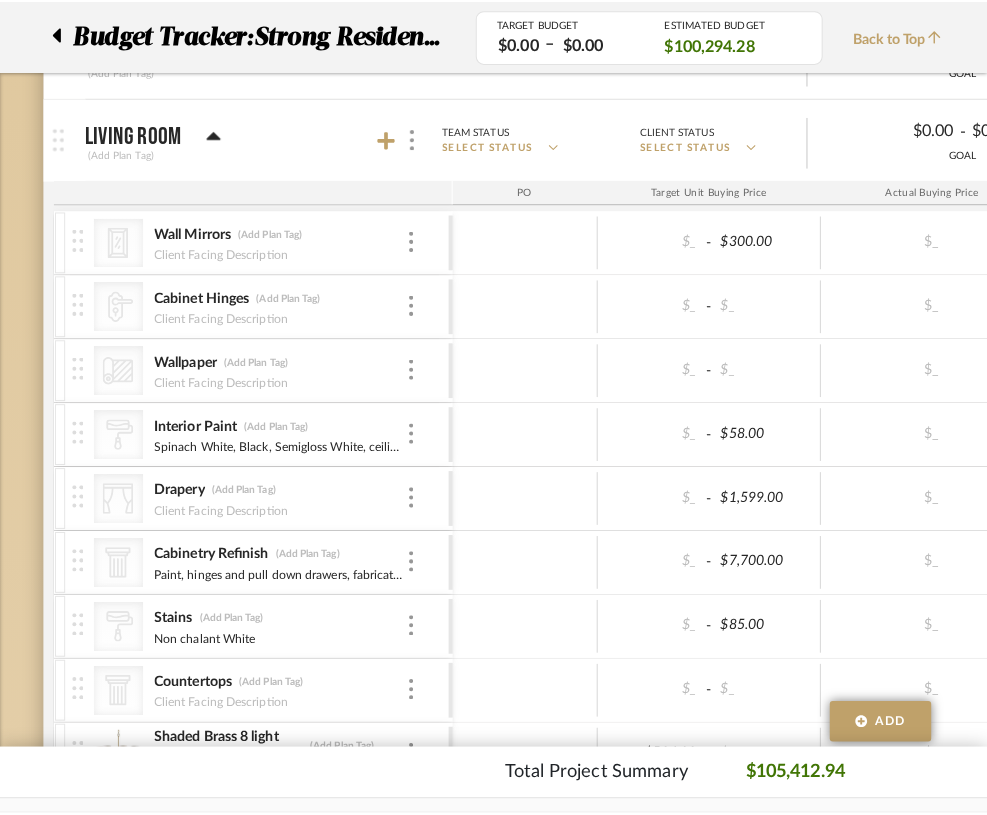 scroll, scrollTop: 0, scrollLeft: 0, axis: both 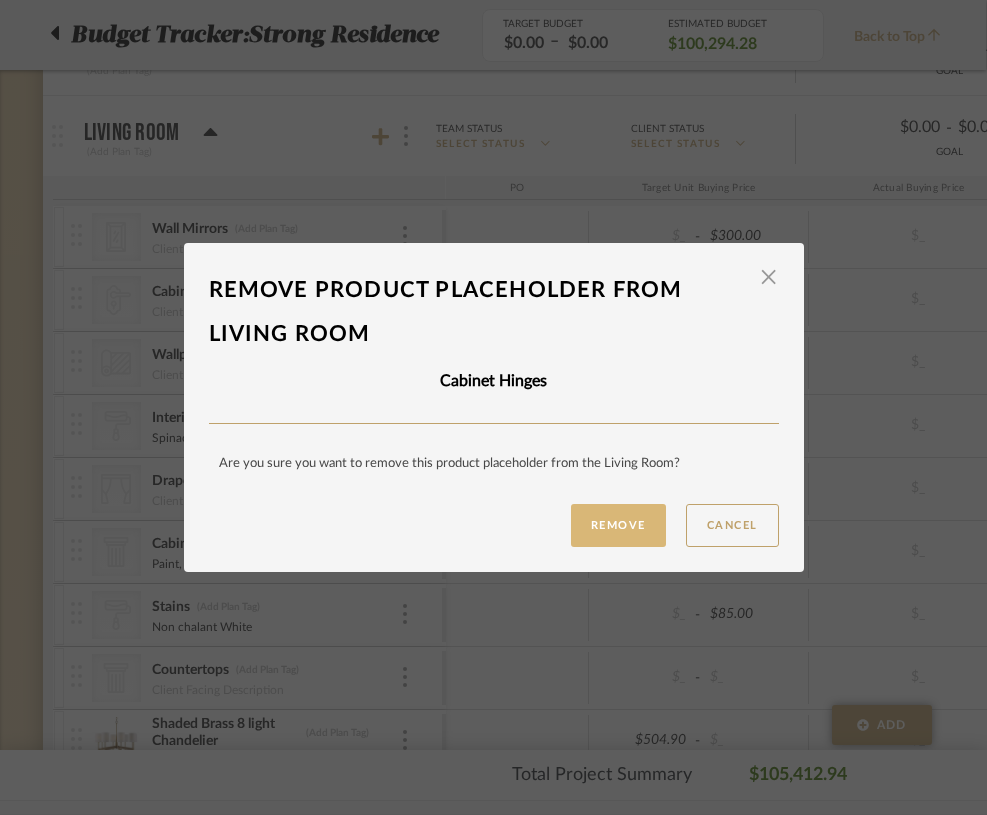 click on "Remove" at bounding box center (618, 525) 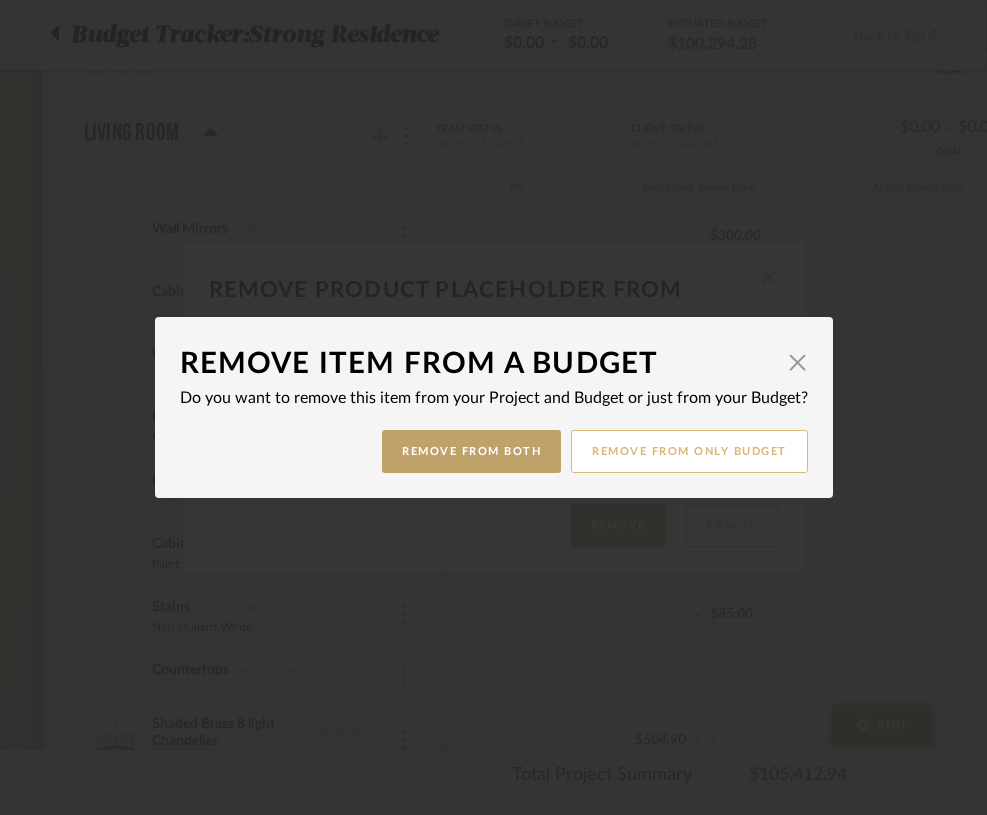 click on "Remove from only Budget" at bounding box center (689, 451) 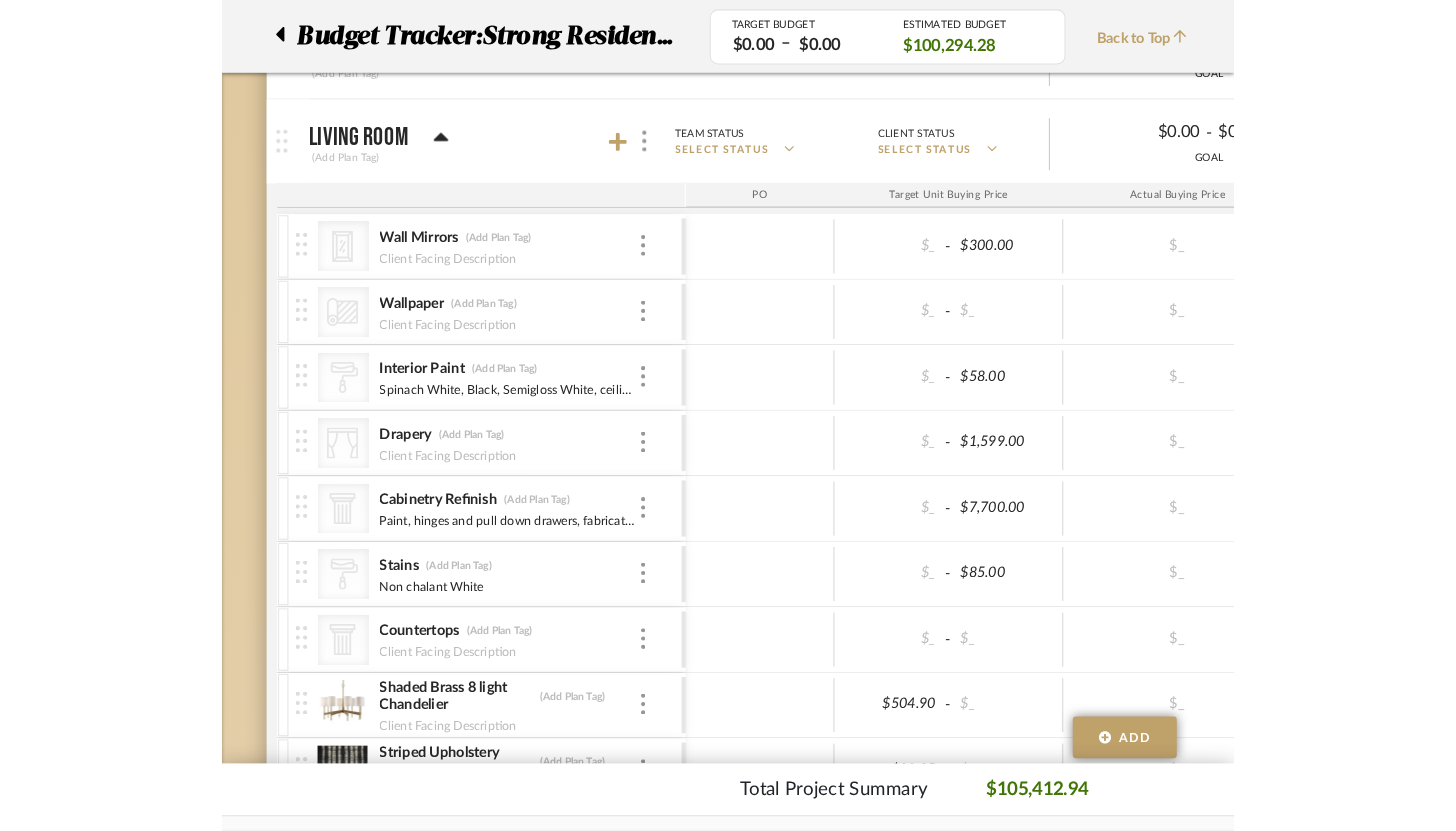 scroll, scrollTop: 265, scrollLeft: 0, axis: vertical 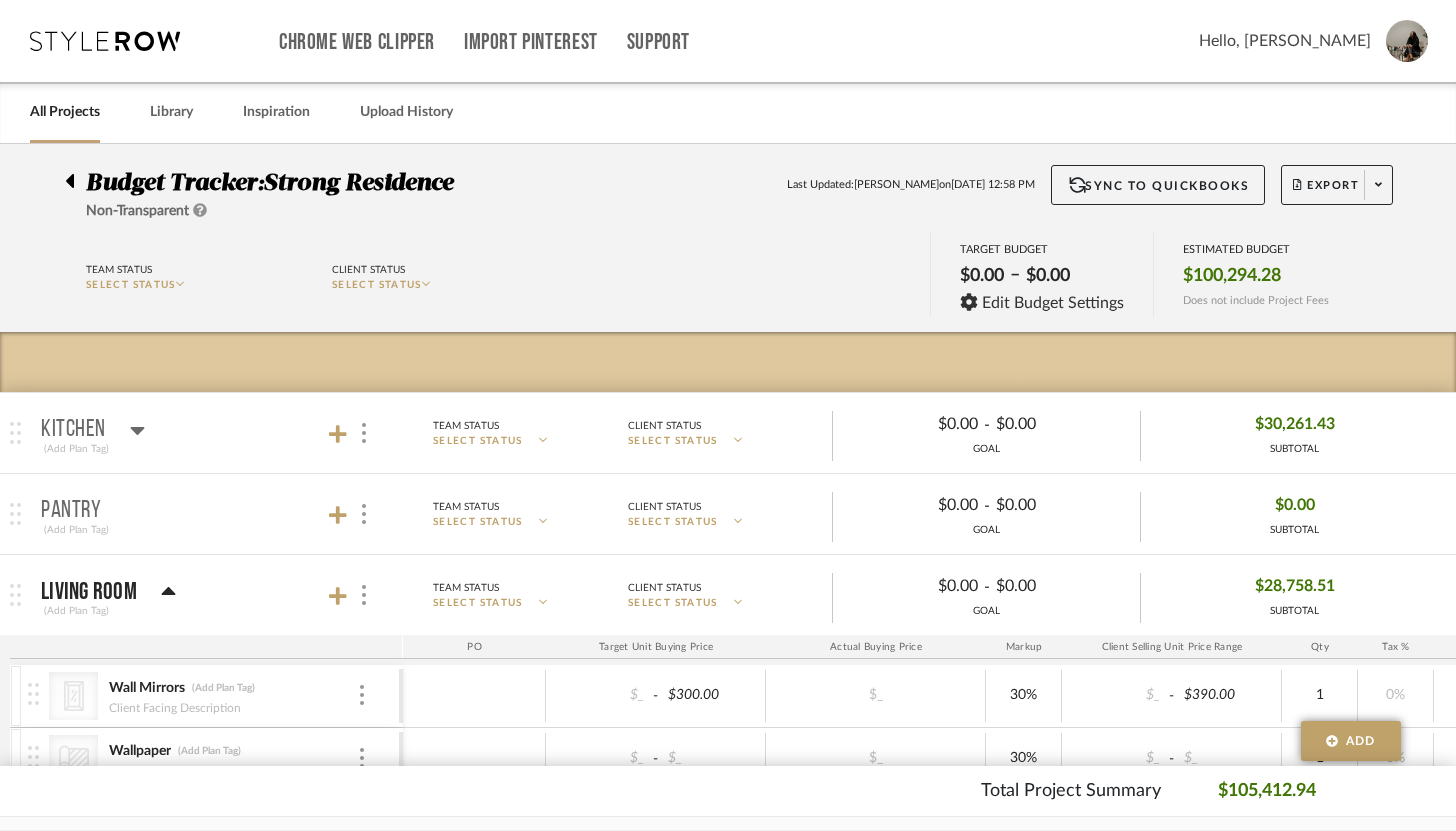 click 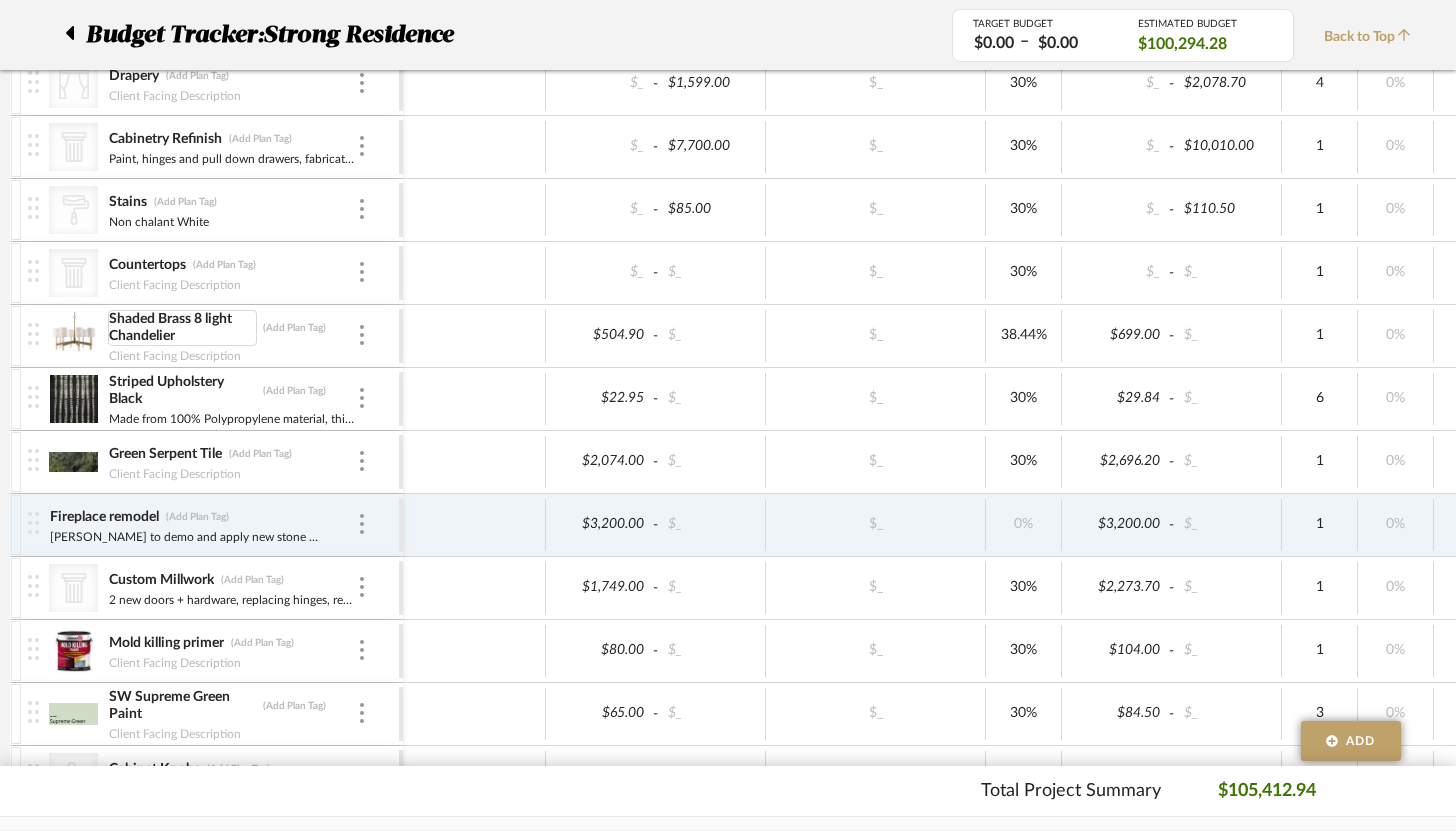 scroll, scrollTop: 1924, scrollLeft: 0, axis: vertical 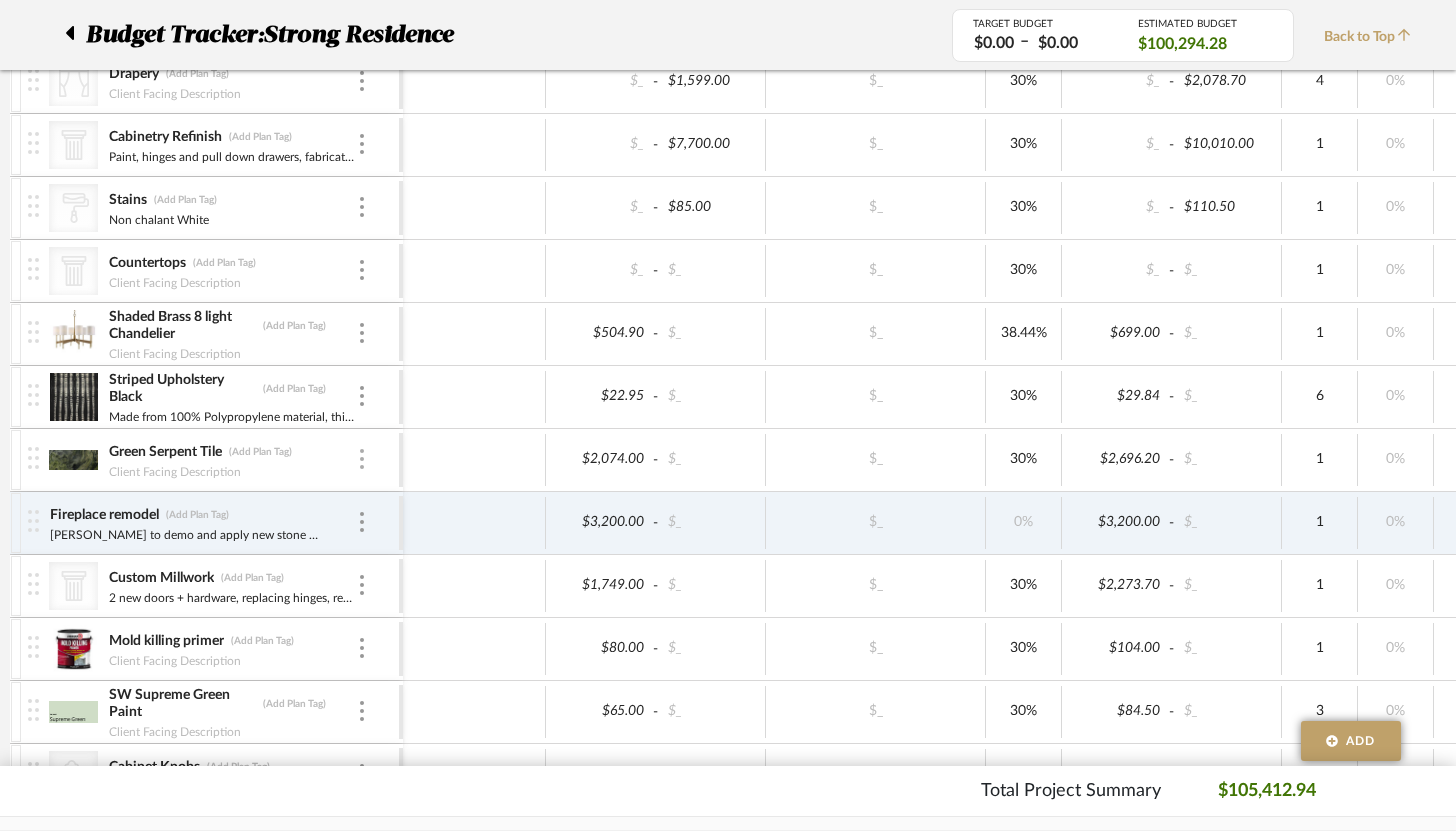 click at bounding box center (362, 460) 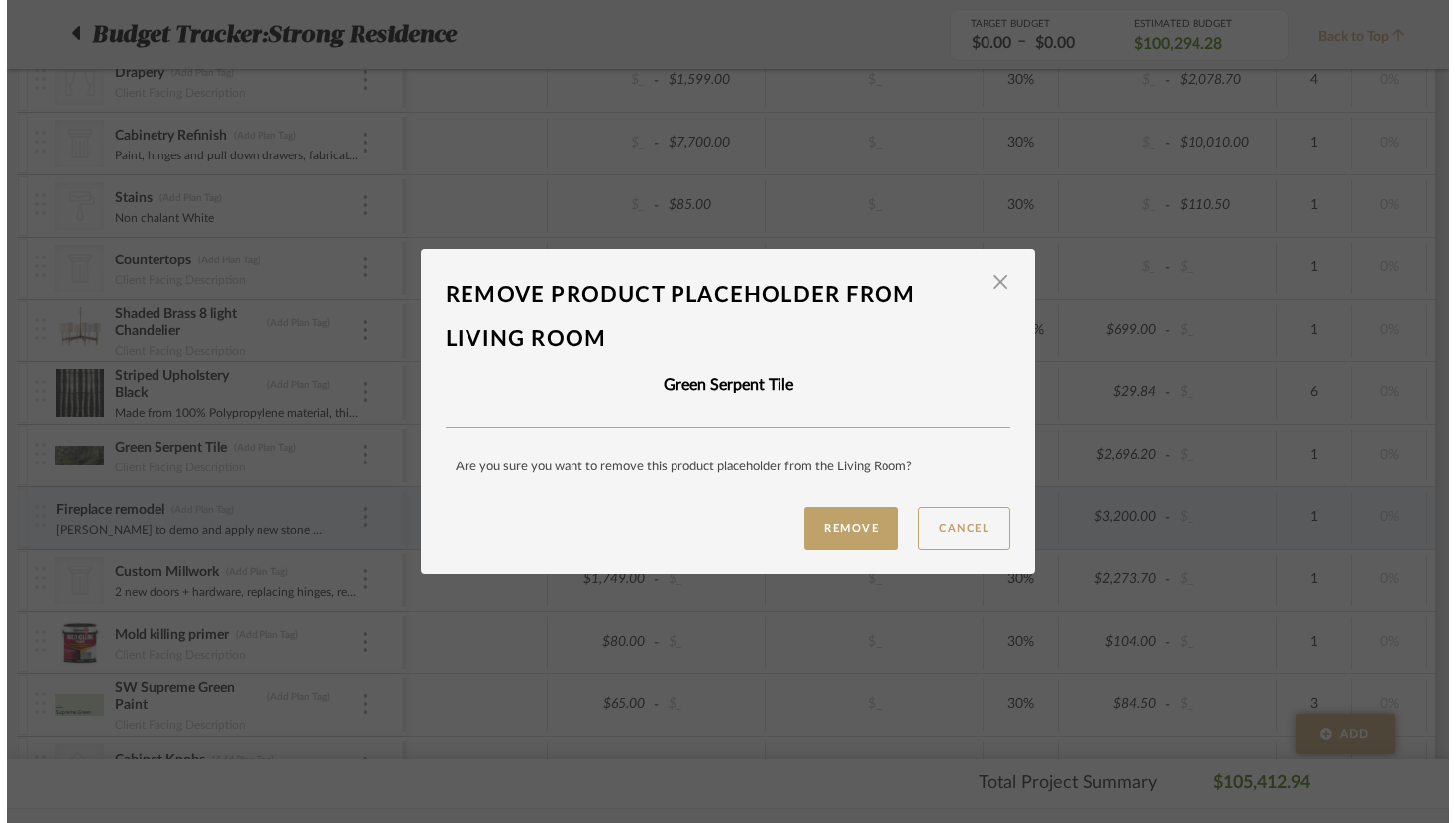 scroll, scrollTop: 0, scrollLeft: 0, axis: both 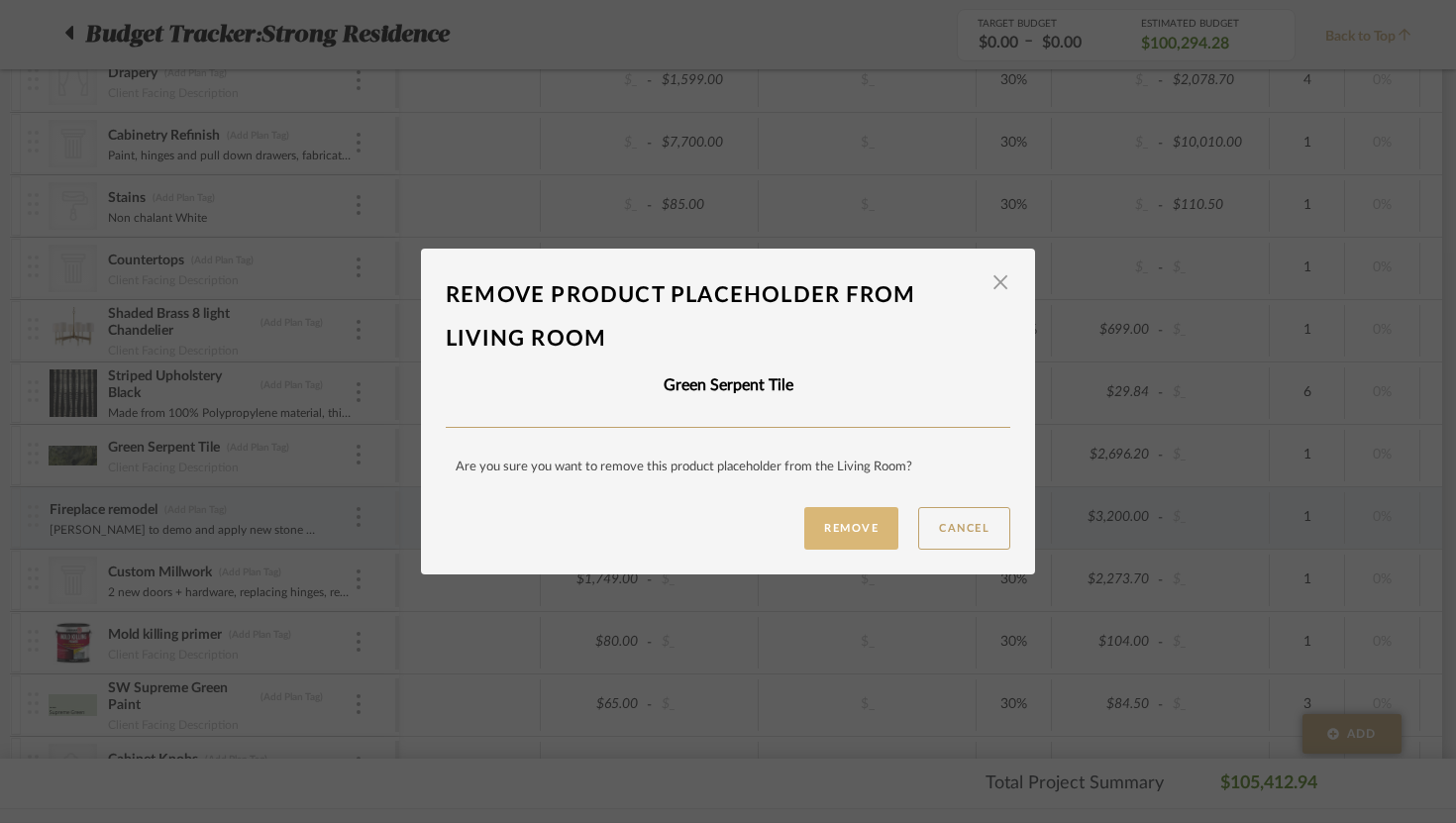 click on "Remove" at bounding box center [851, 528] 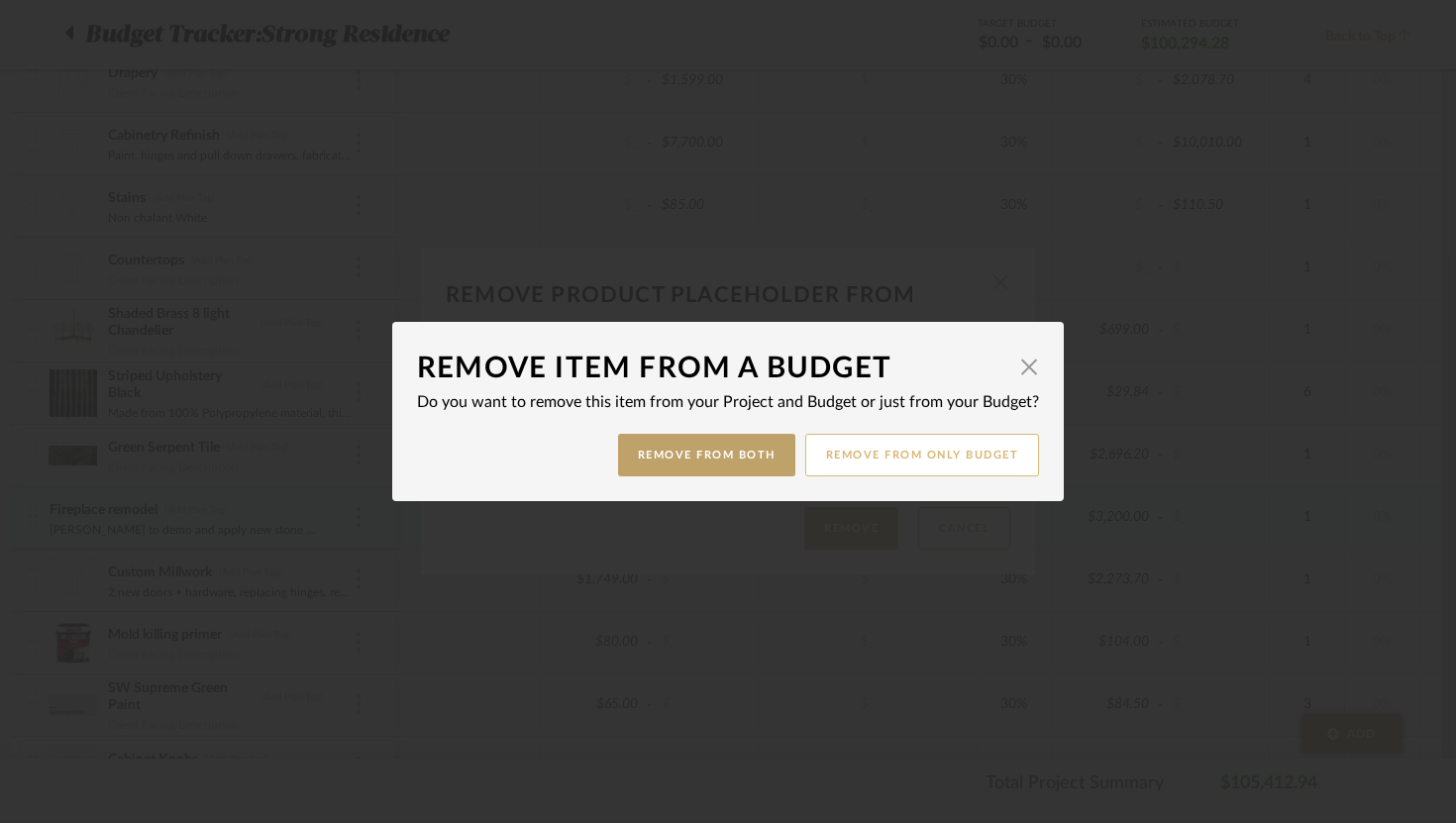 click on "Remove from only Budget" at bounding box center (922, 455) 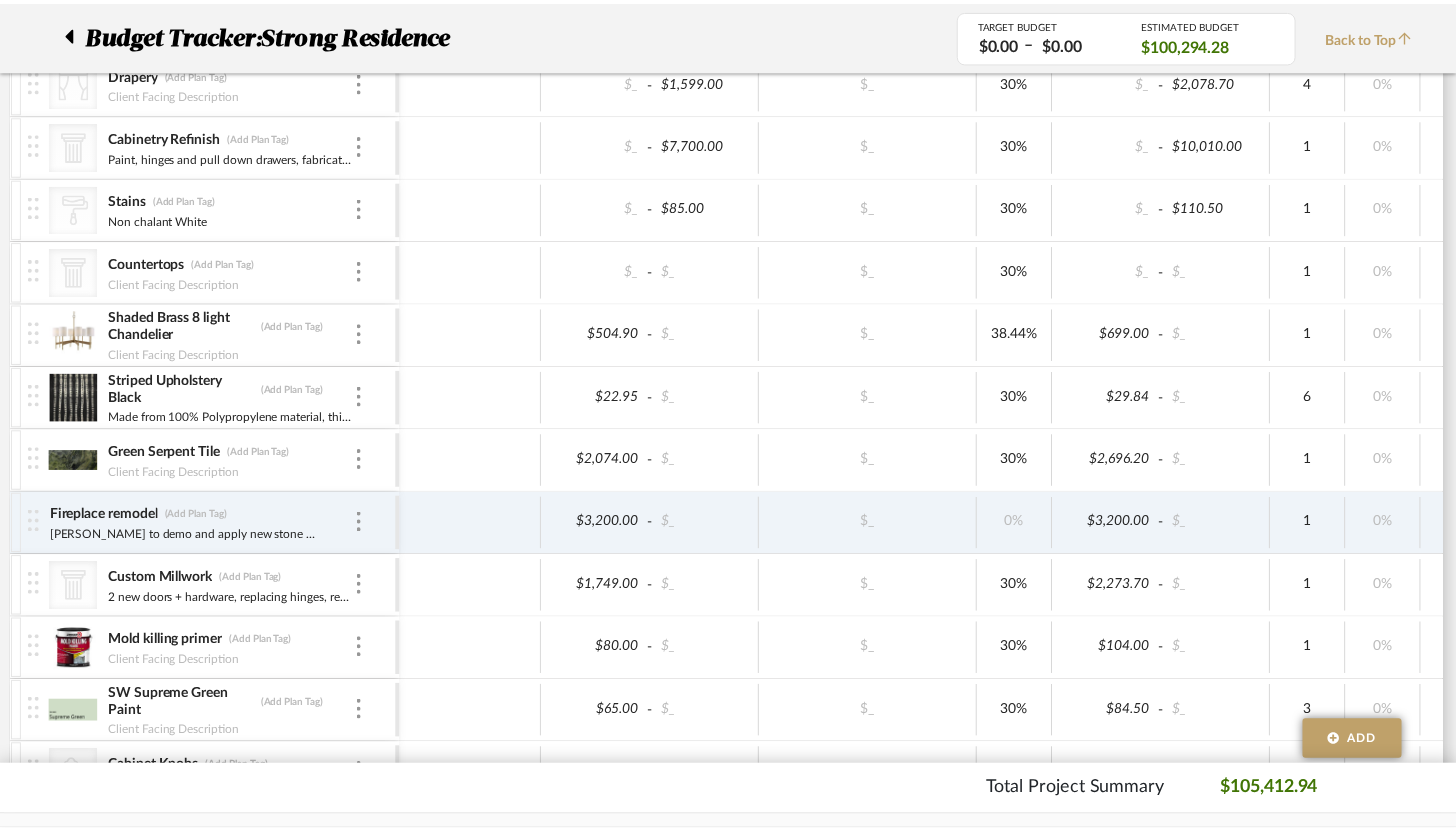 scroll, scrollTop: 1924, scrollLeft: 0, axis: vertical 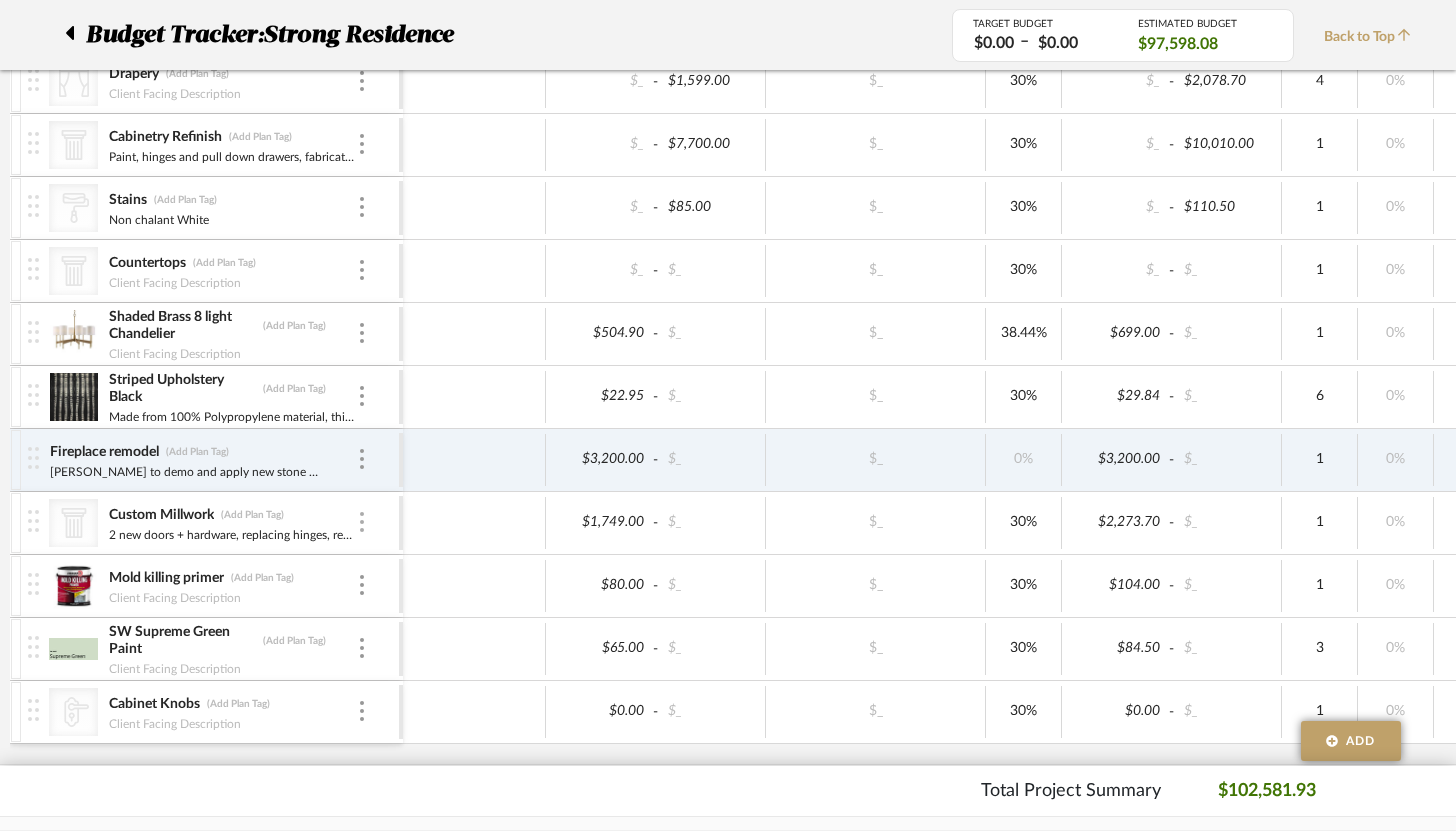 click at bounding box center (362, 523) 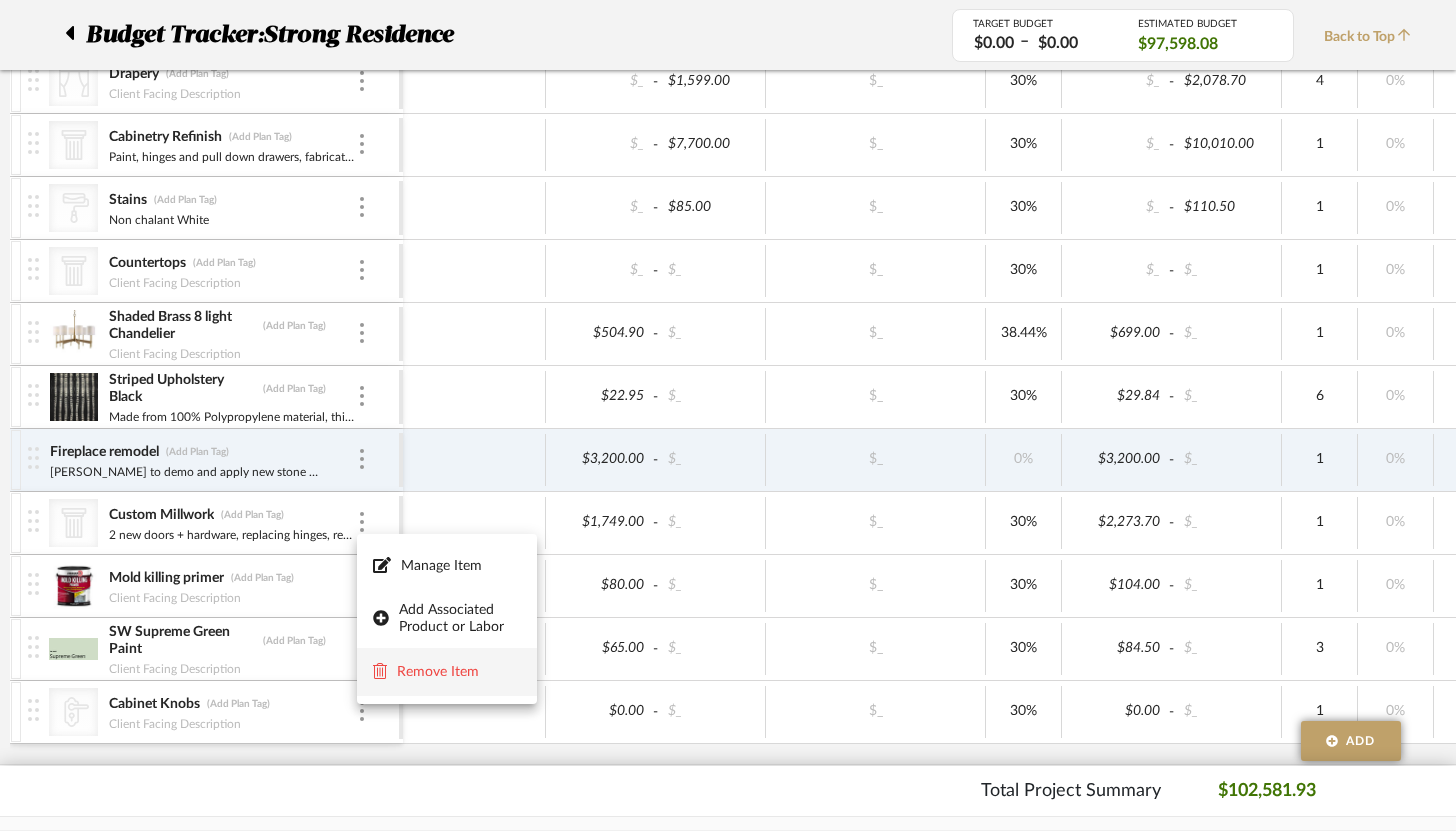 click on "Remove Item" at bounding box center (459, 672) 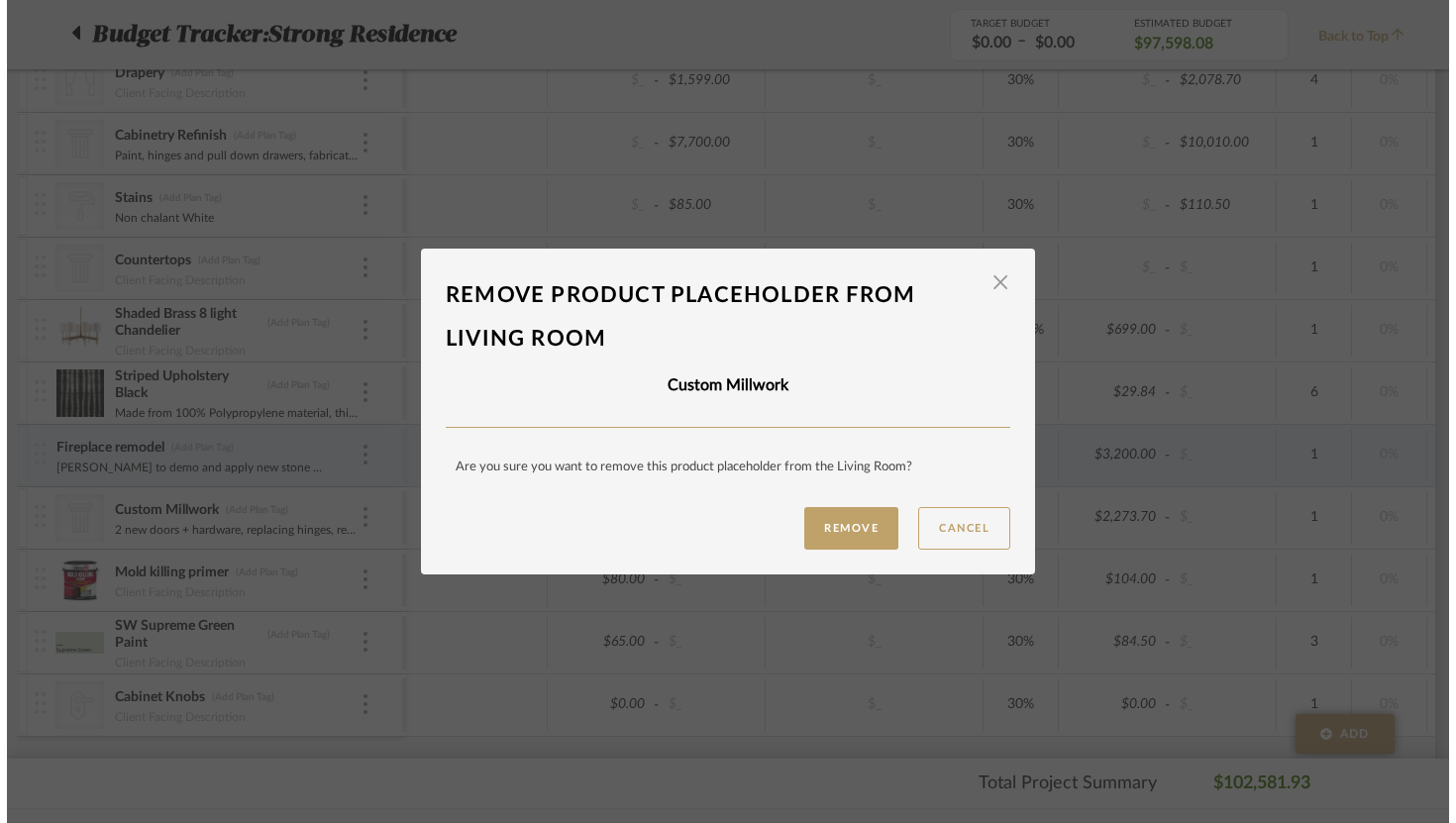 scroll, scrollTop: 0, scrollLeft: 0, axis: both 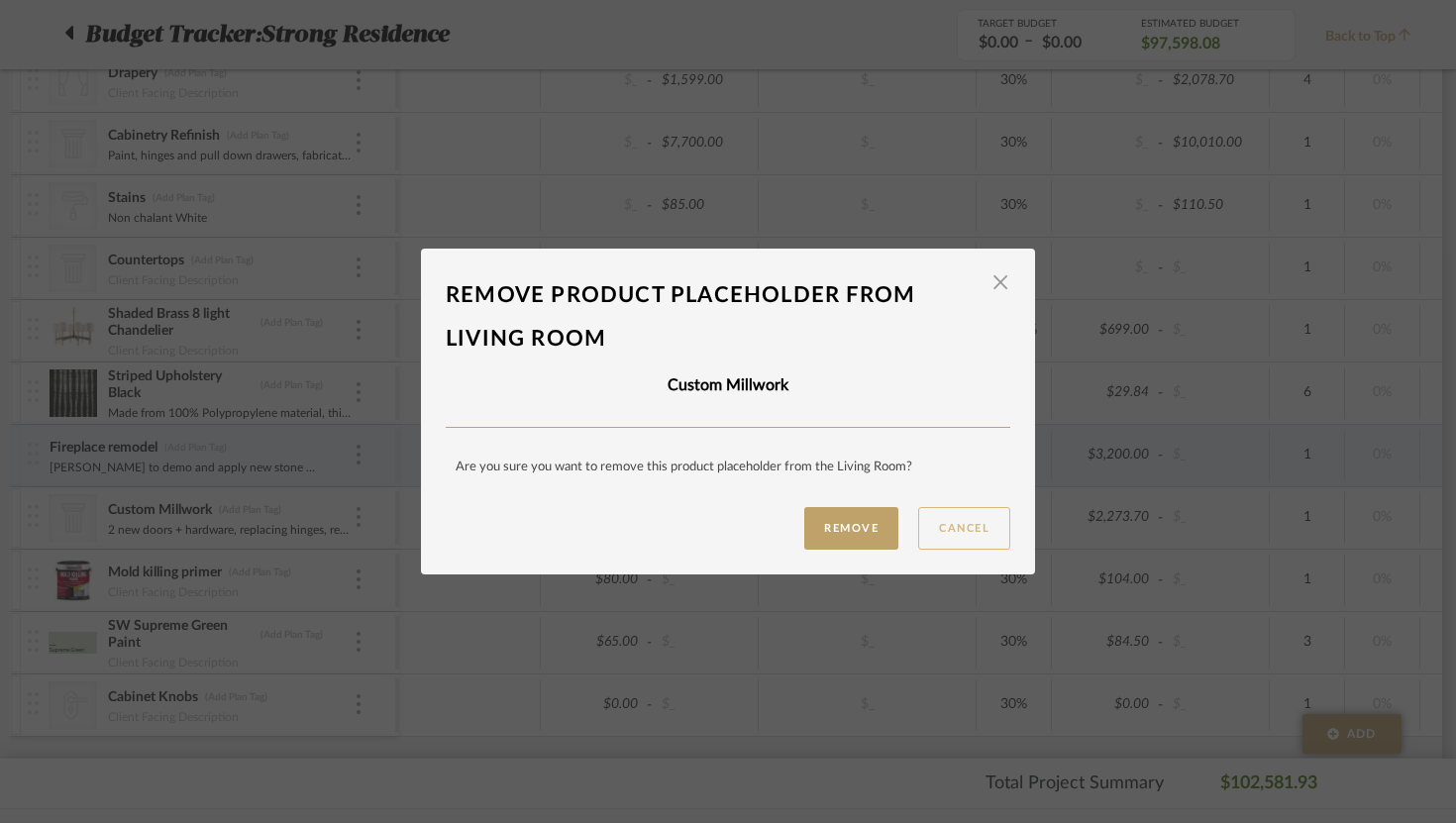 click on "Cancel" at bounding box center [964, 528] 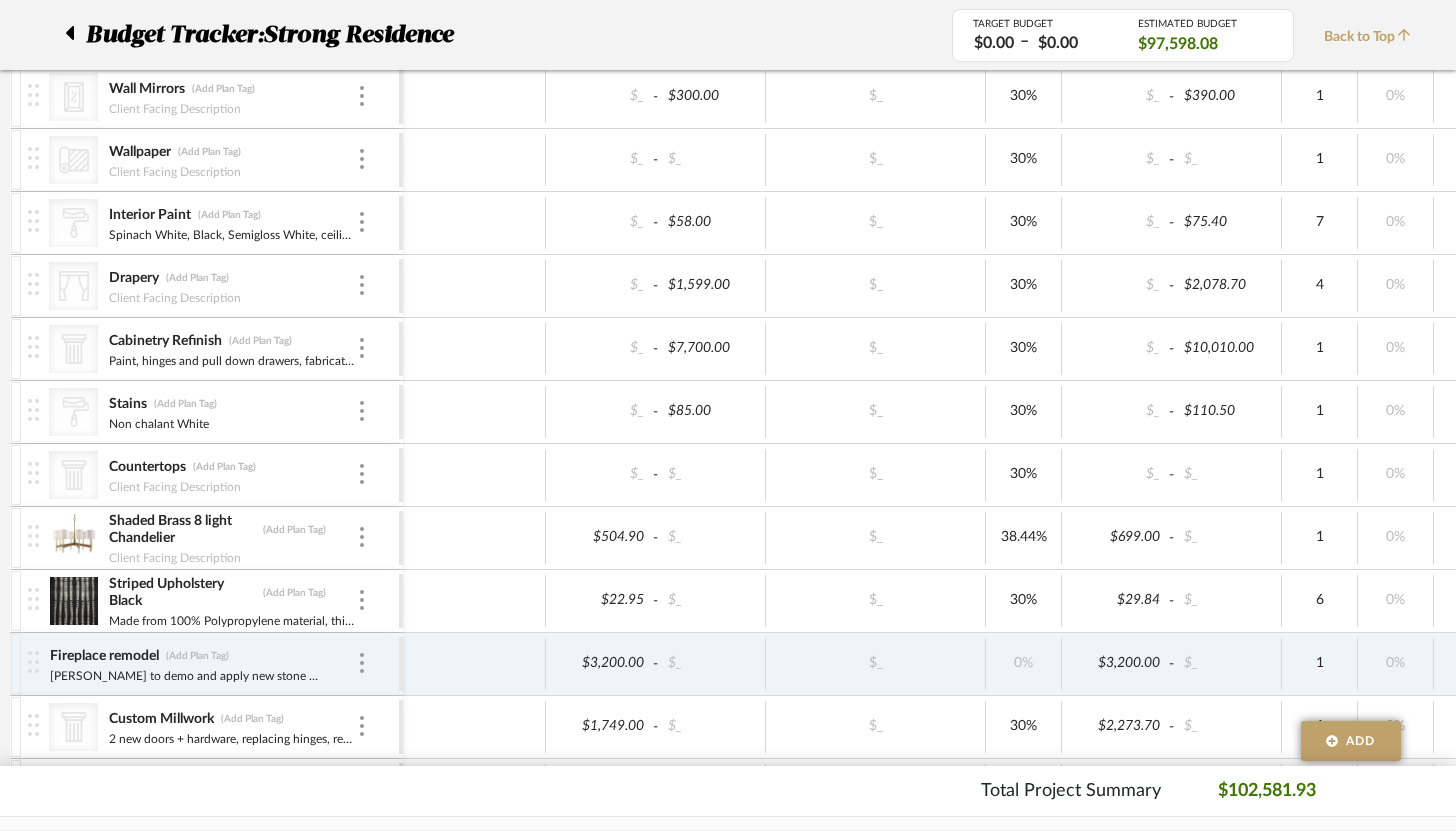 scroll, scrollTop: 1723, scrollLeft: 0, axis: vertical 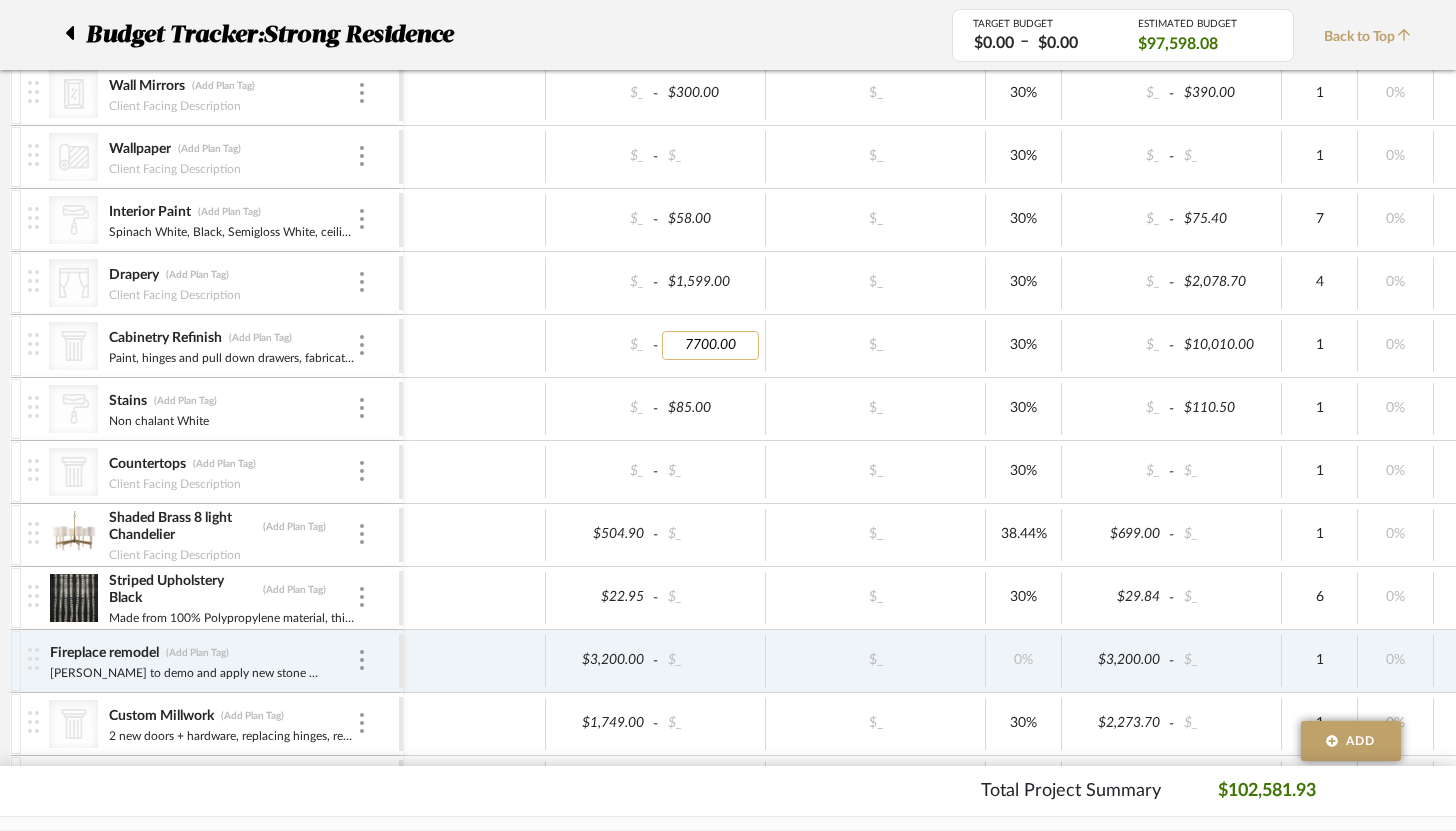 click on "7700.00" at bounding box center [711, 345] 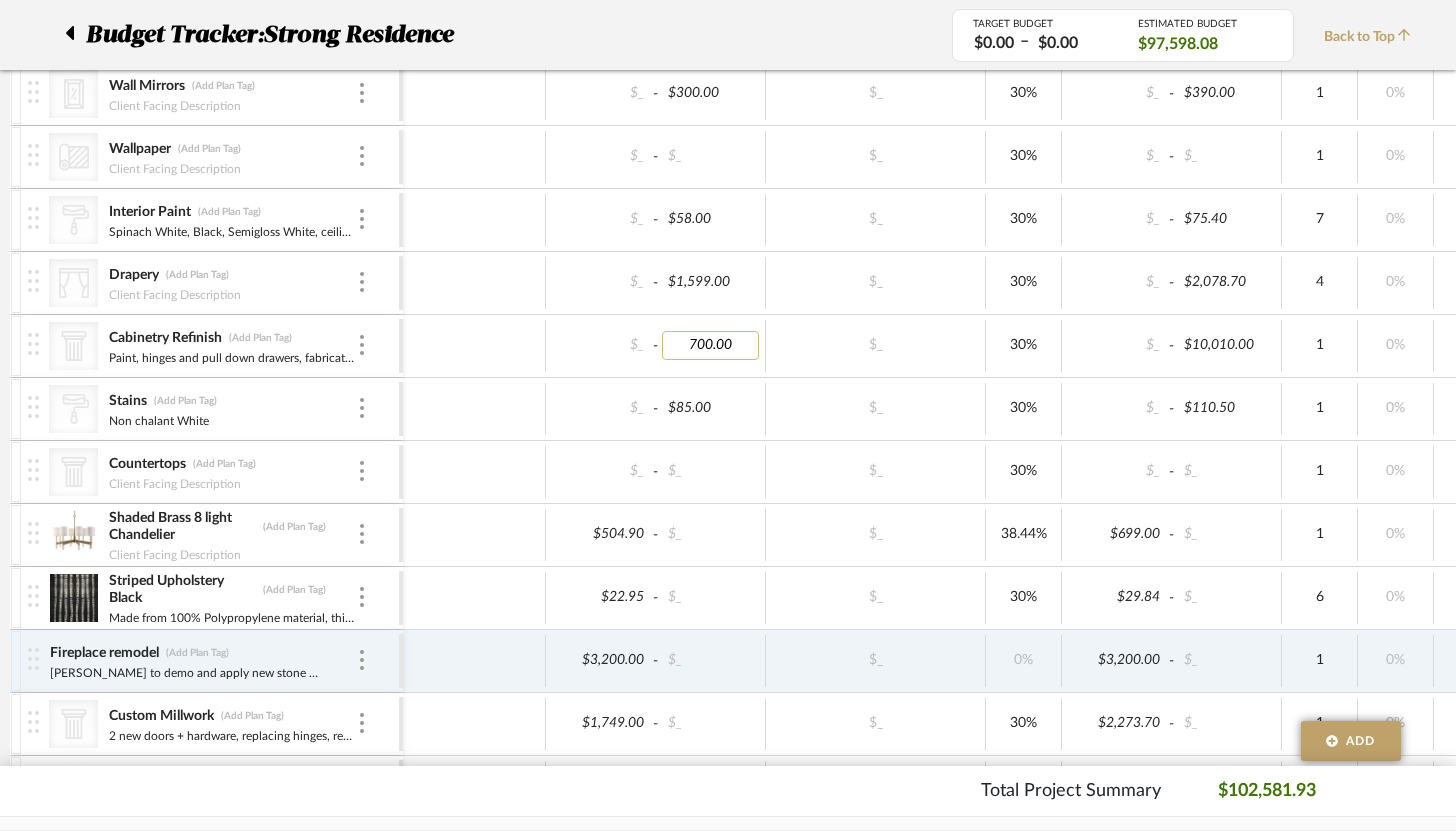 type on "5700.00" 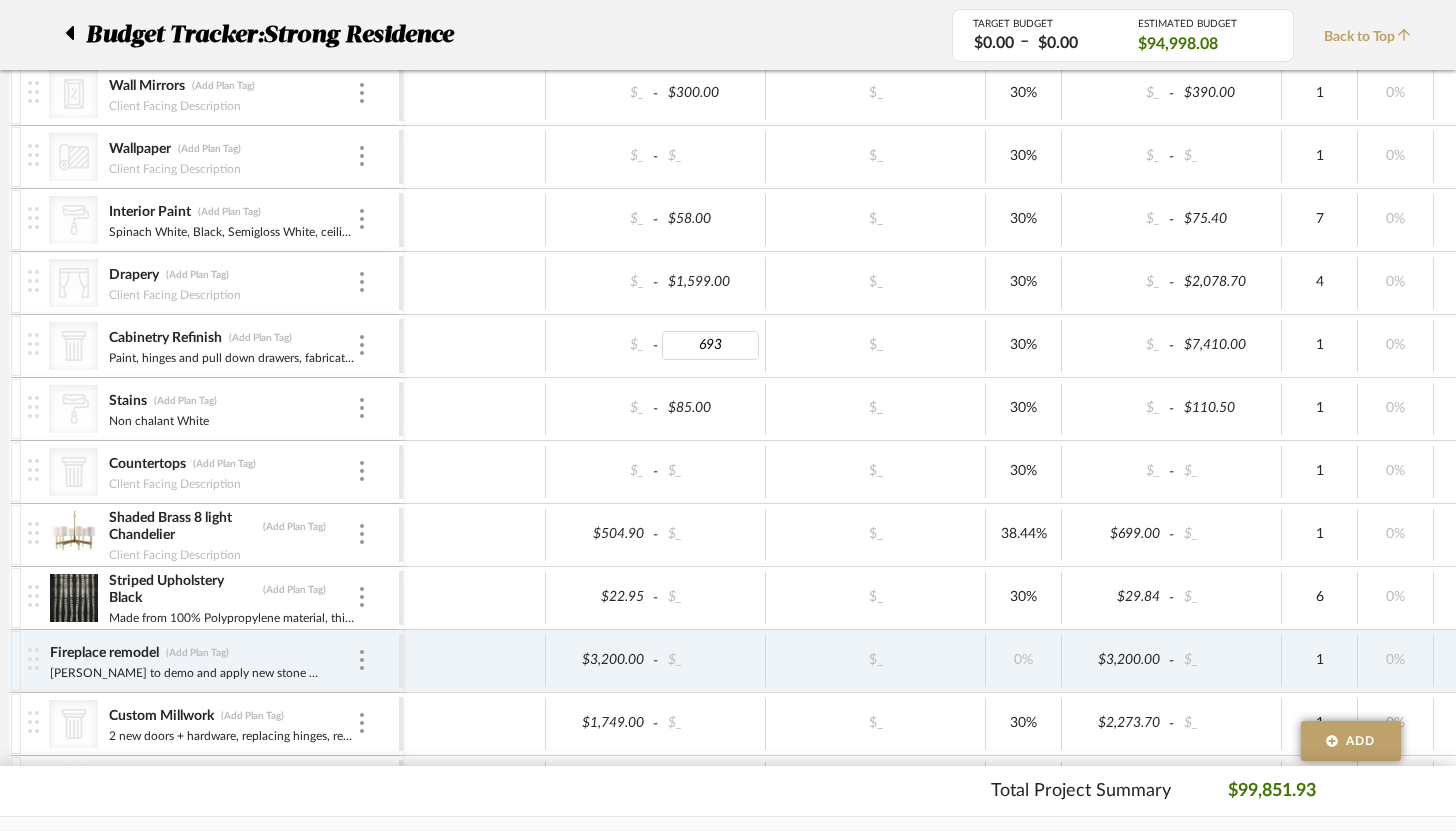 type on "6930" 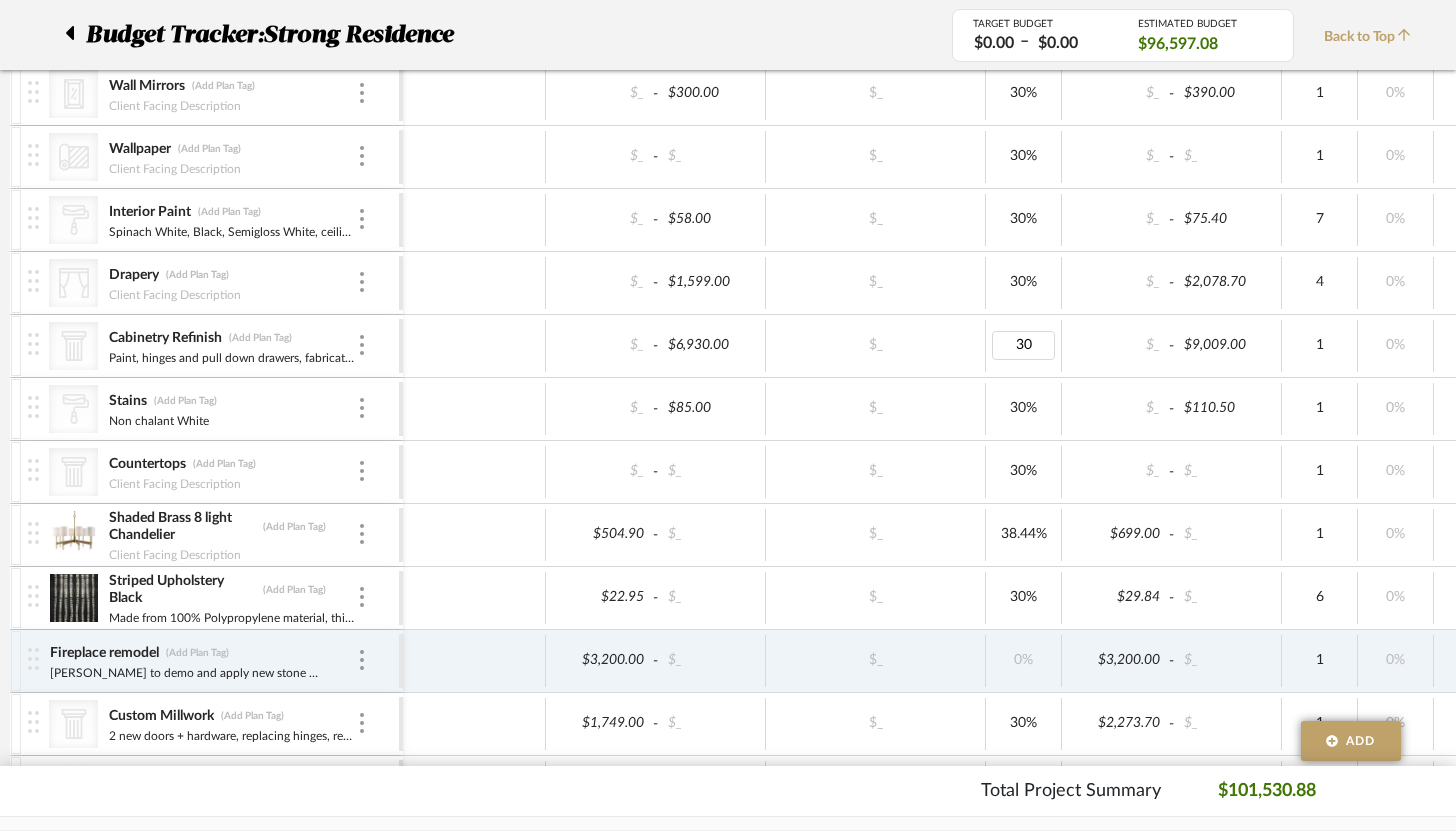 click on "30" at bounding box center (1023, 345) 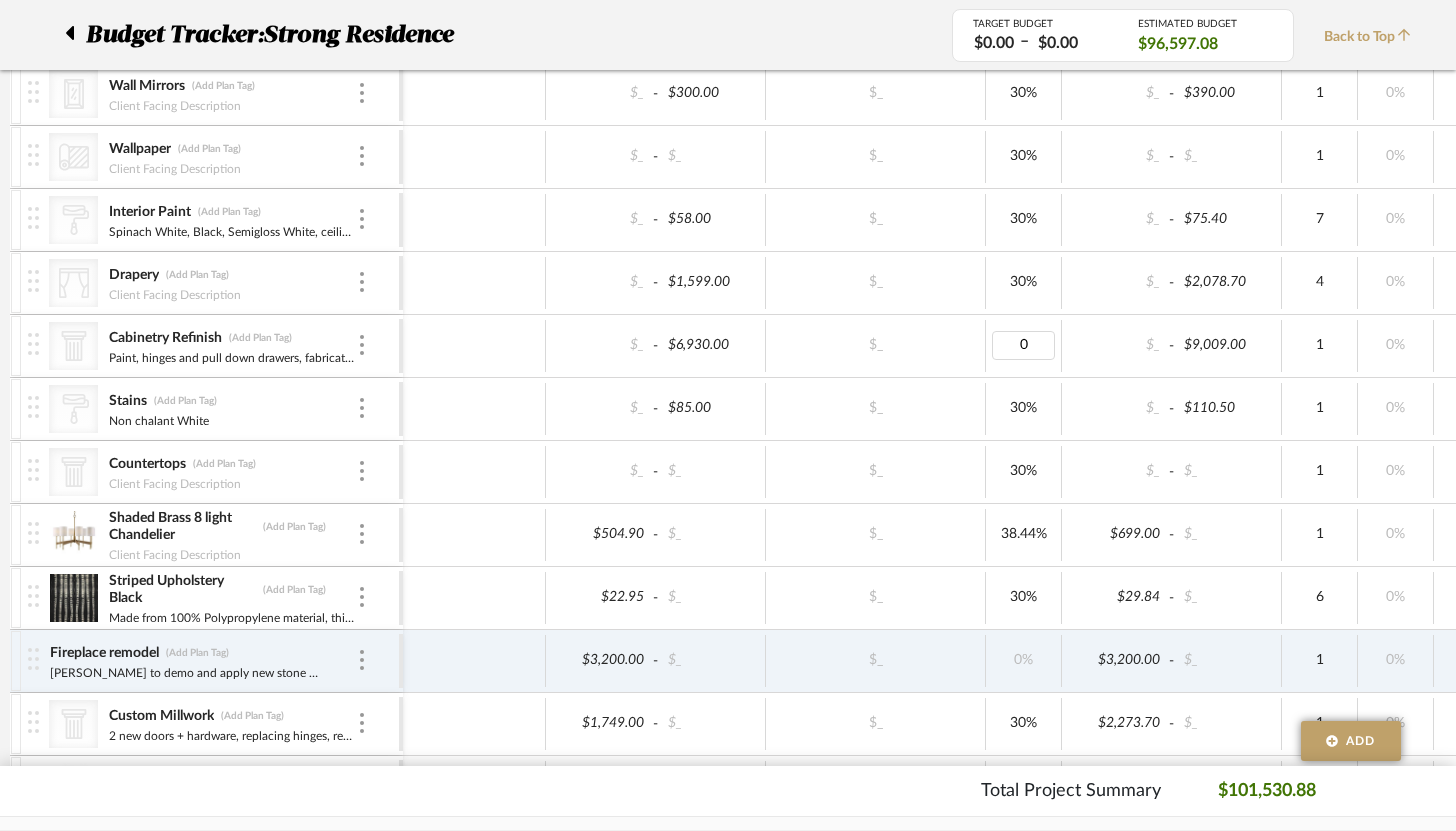 type on "20" 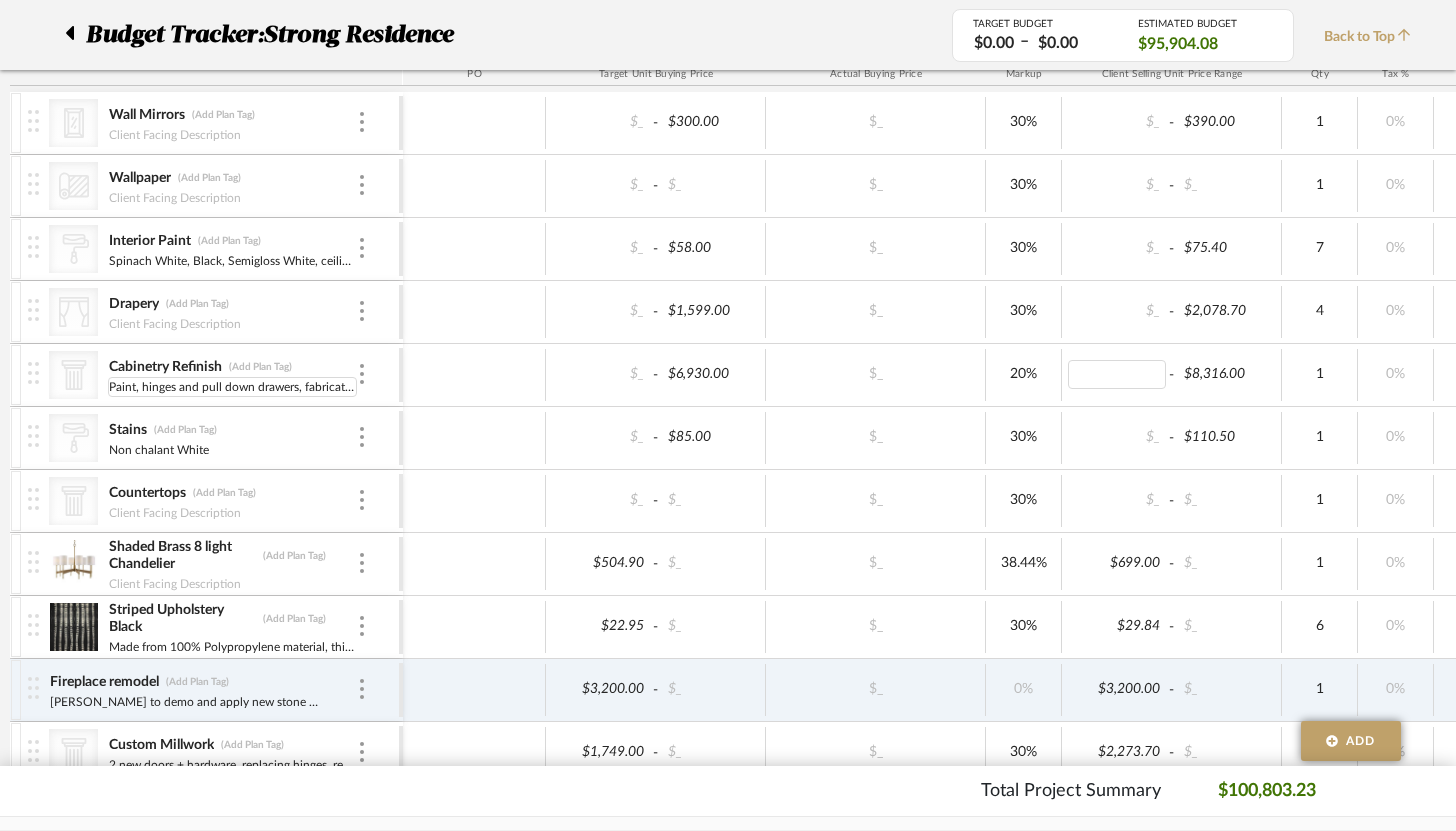scroll, scrollTop: 1695, scrollLeft: 0, axis: vertical 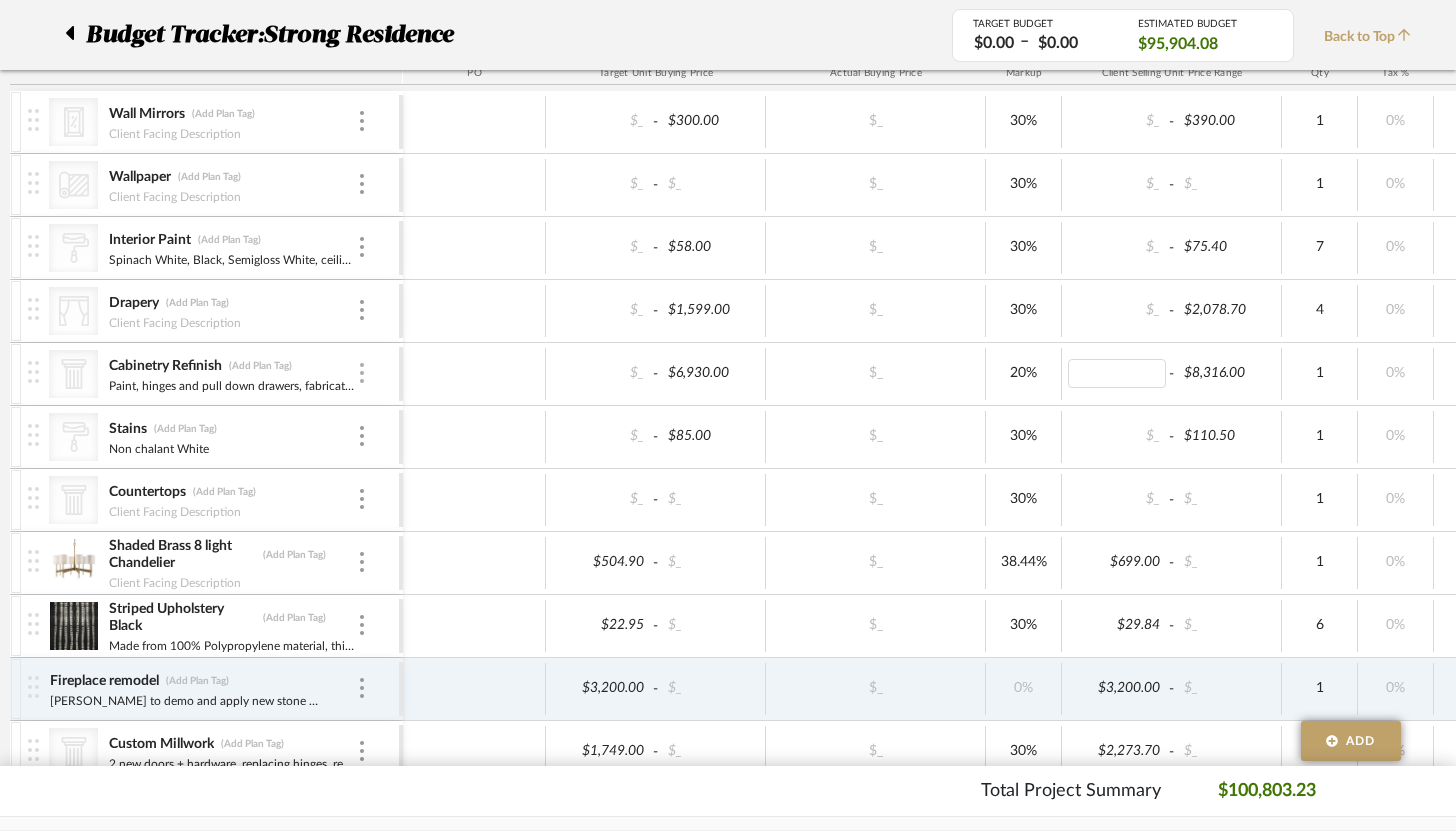 click at bounding box center [362, 373] 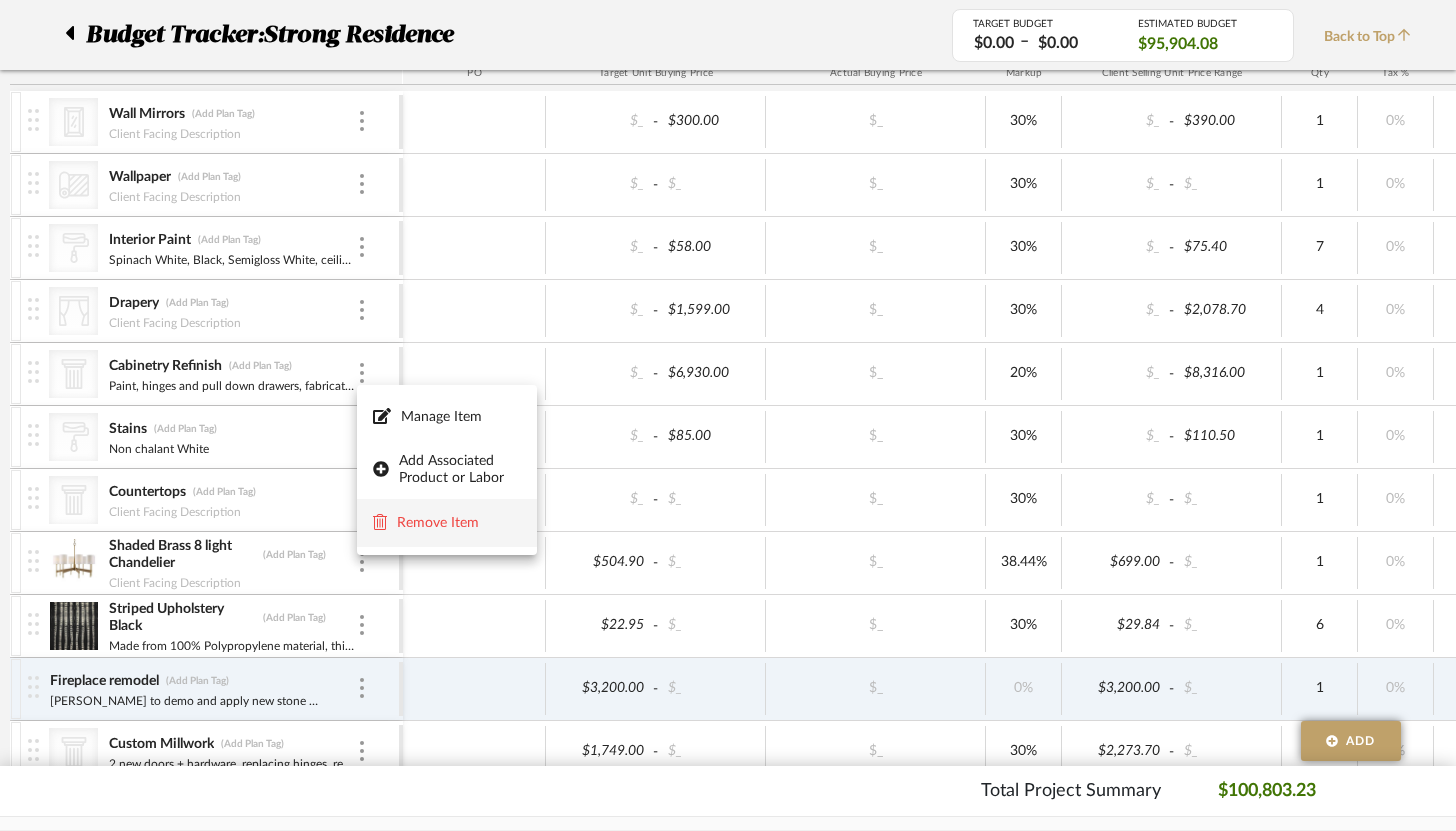 click on "Remove Item" at bounding box center [459, 523] 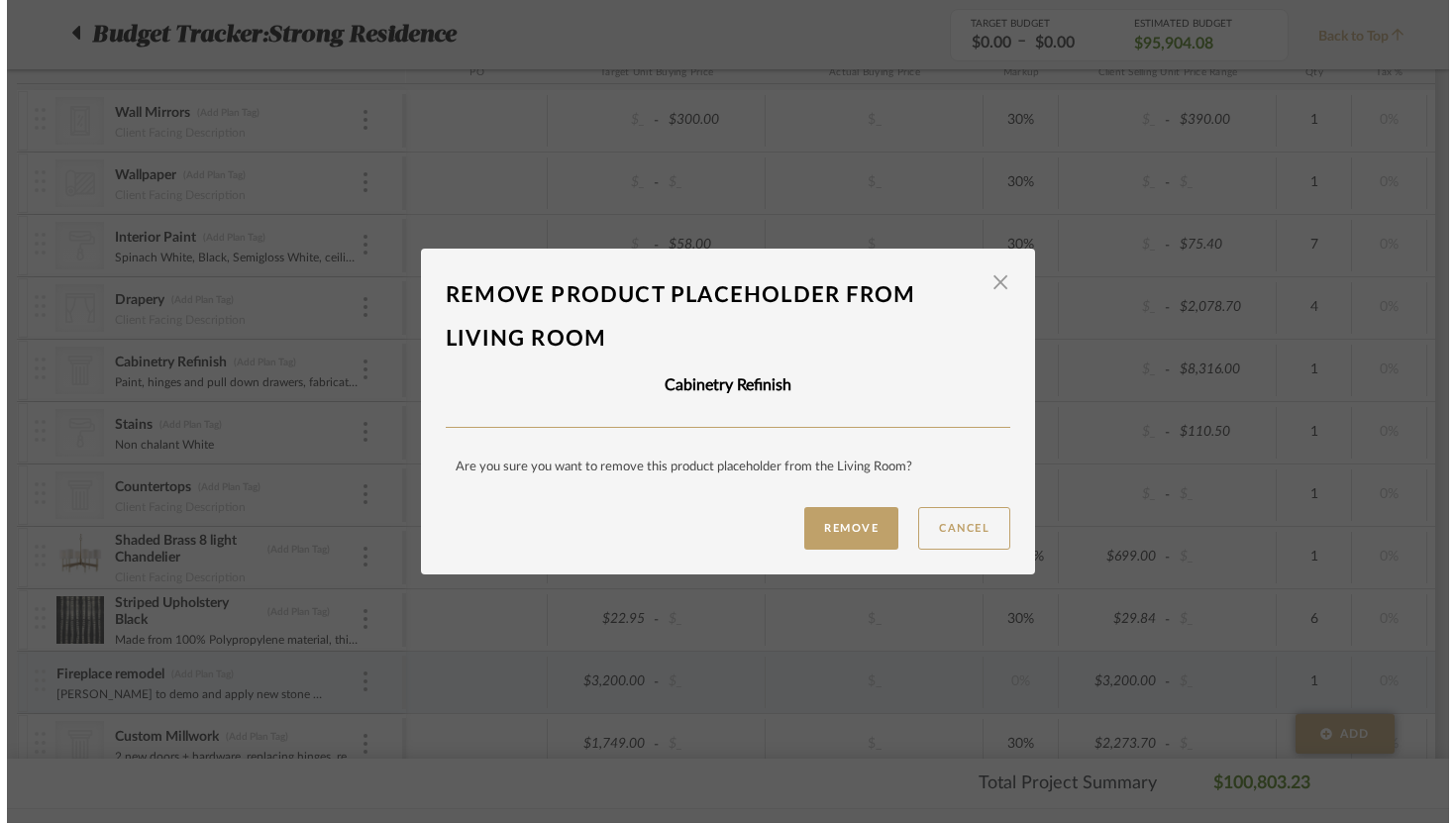 scroll, scrollTop: 0, scrollLeft: 0, axis: both 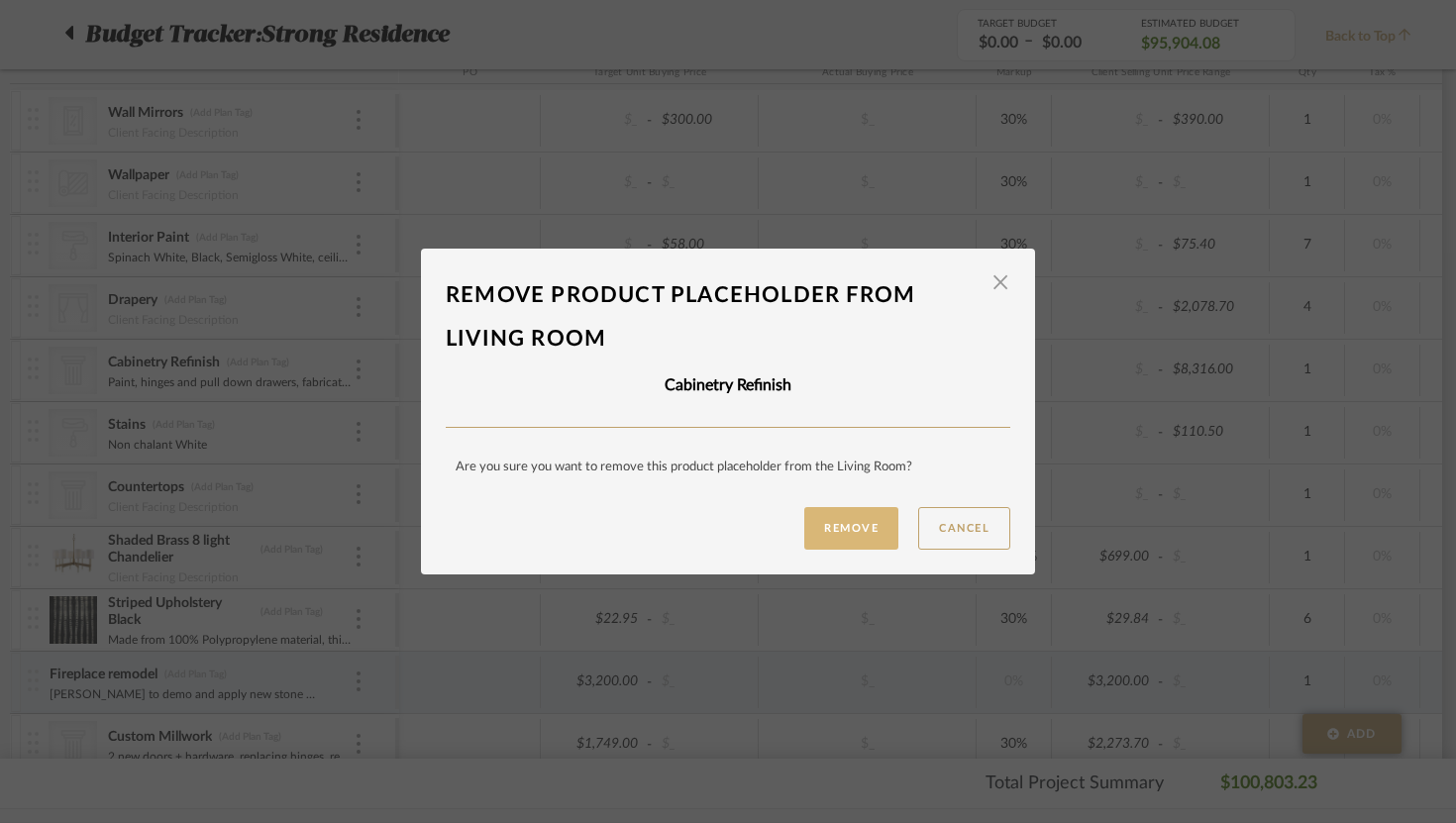 click on "Remove" at bounding box center (851, 528) 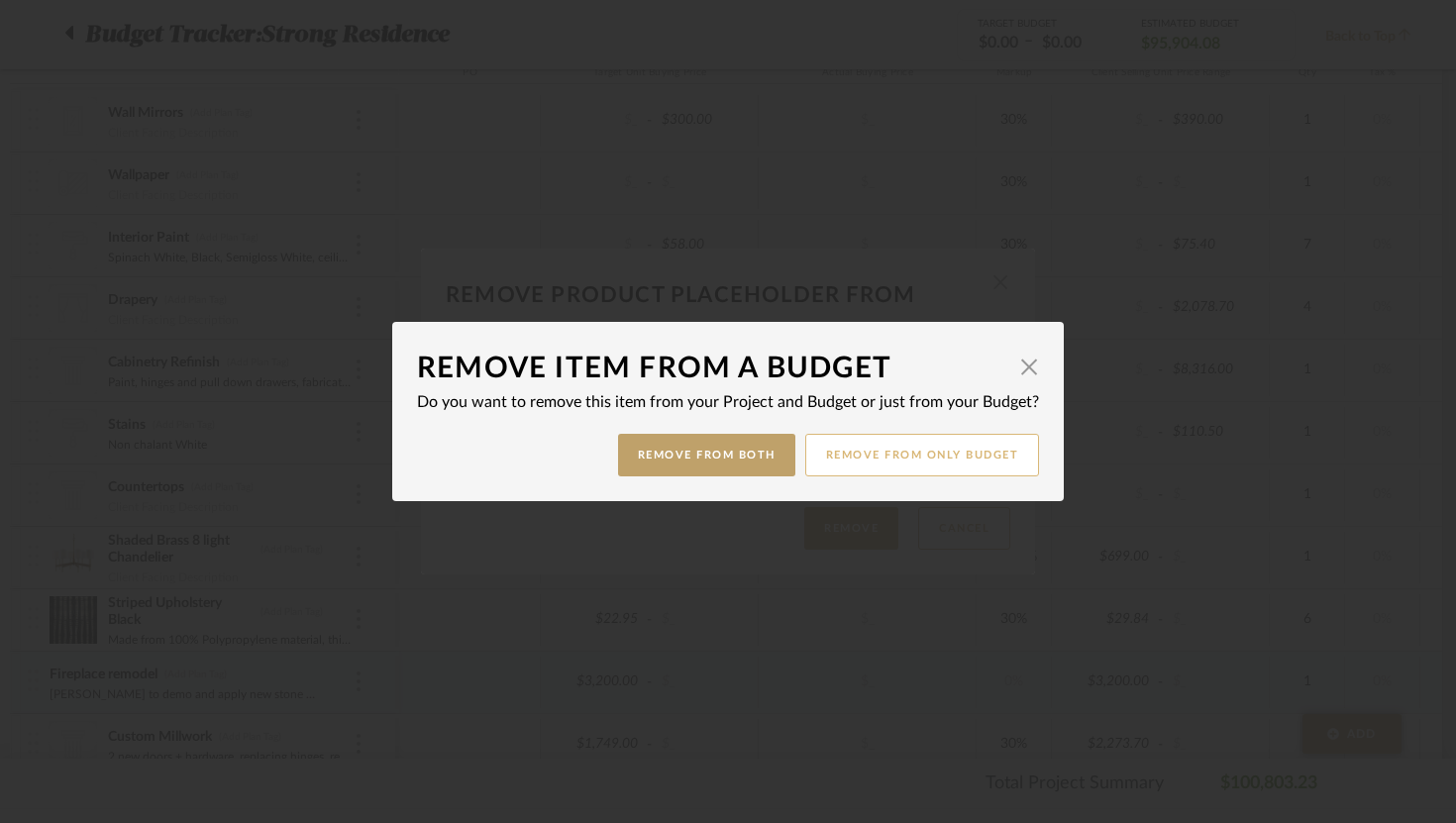 click on "Remove from only Budget" at bounding box center [922, 455] 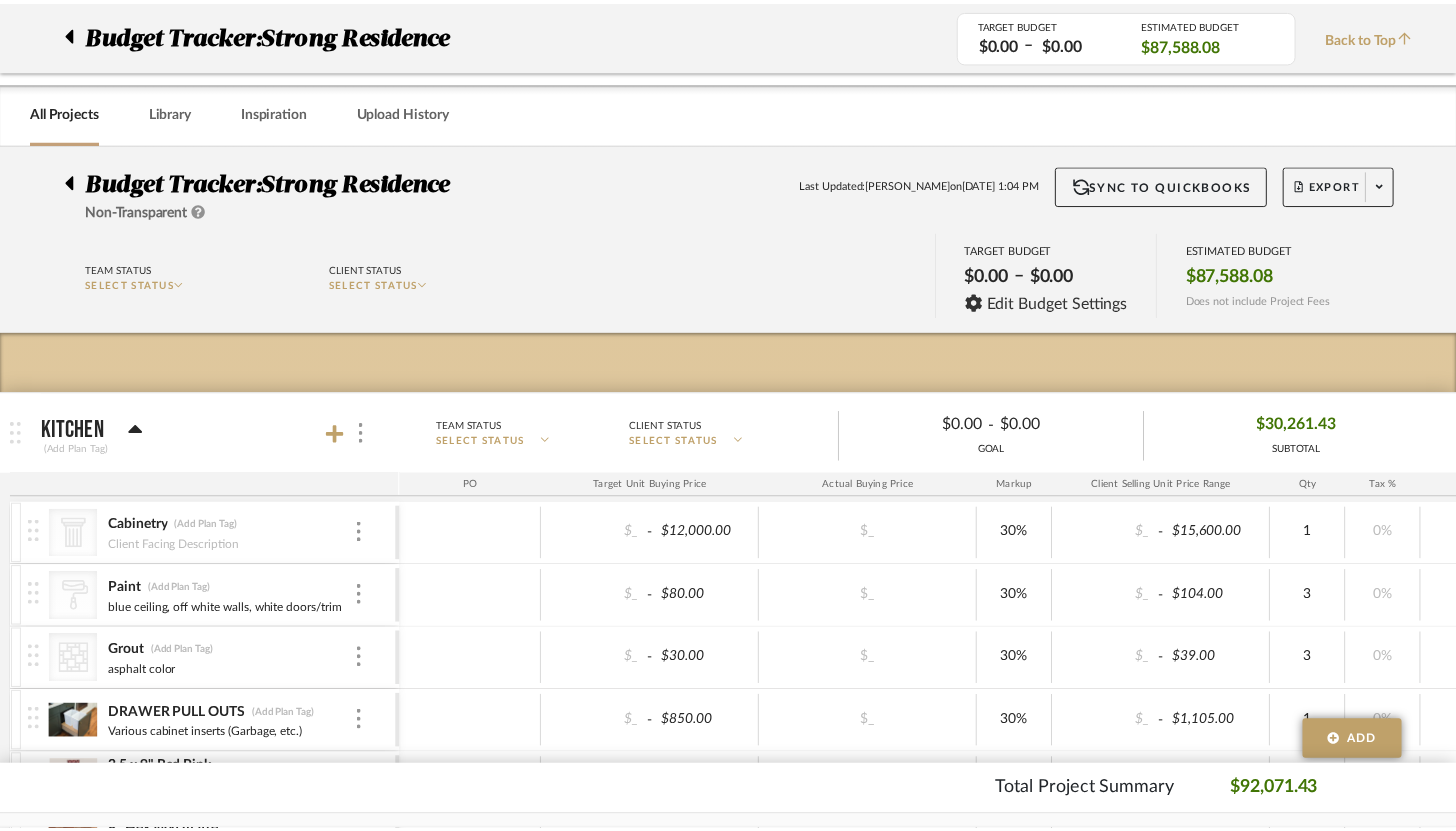 scroll, scrollTop: 1695, scrollLeft: 0, axis: vertical 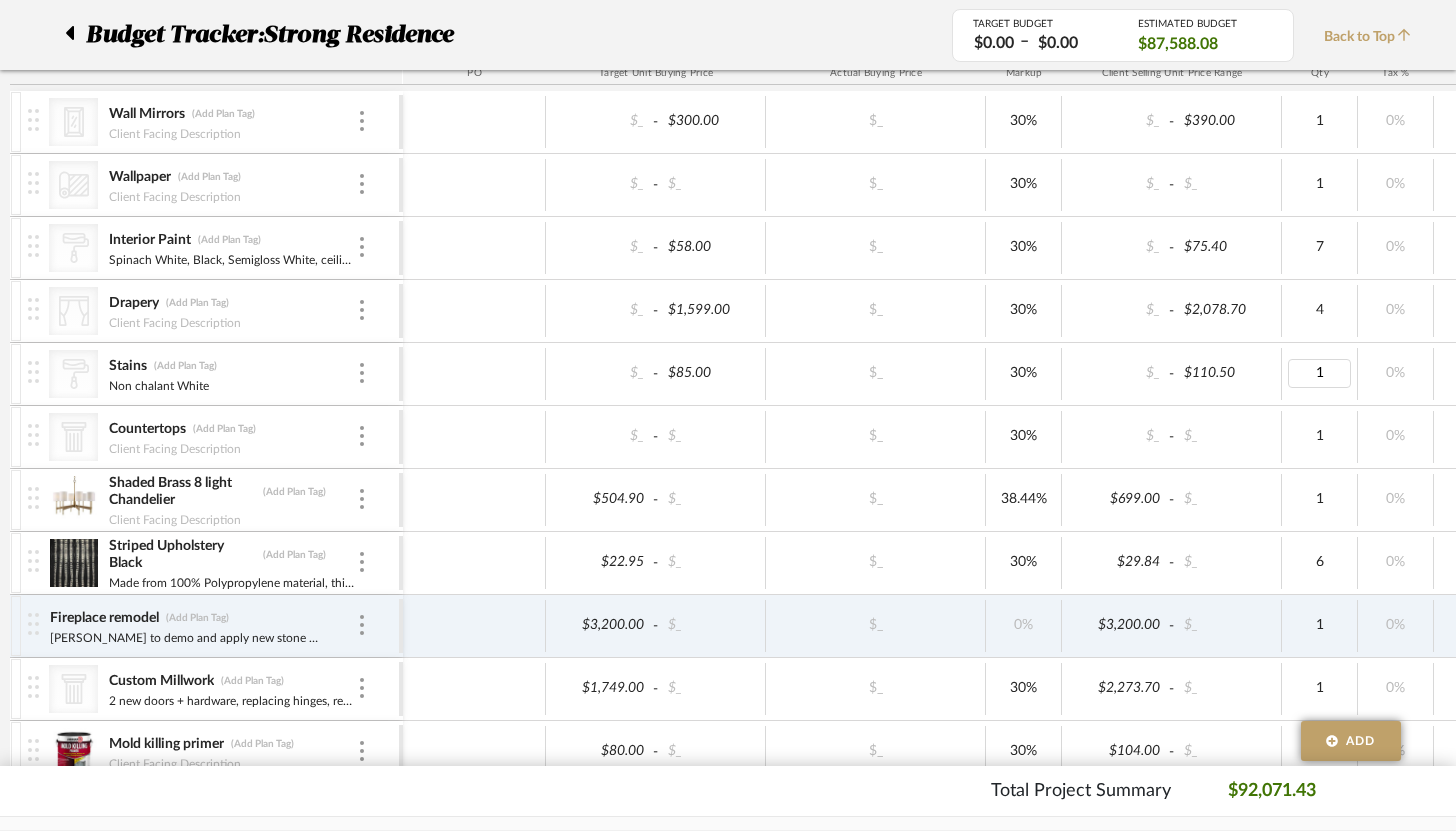 type on "2" 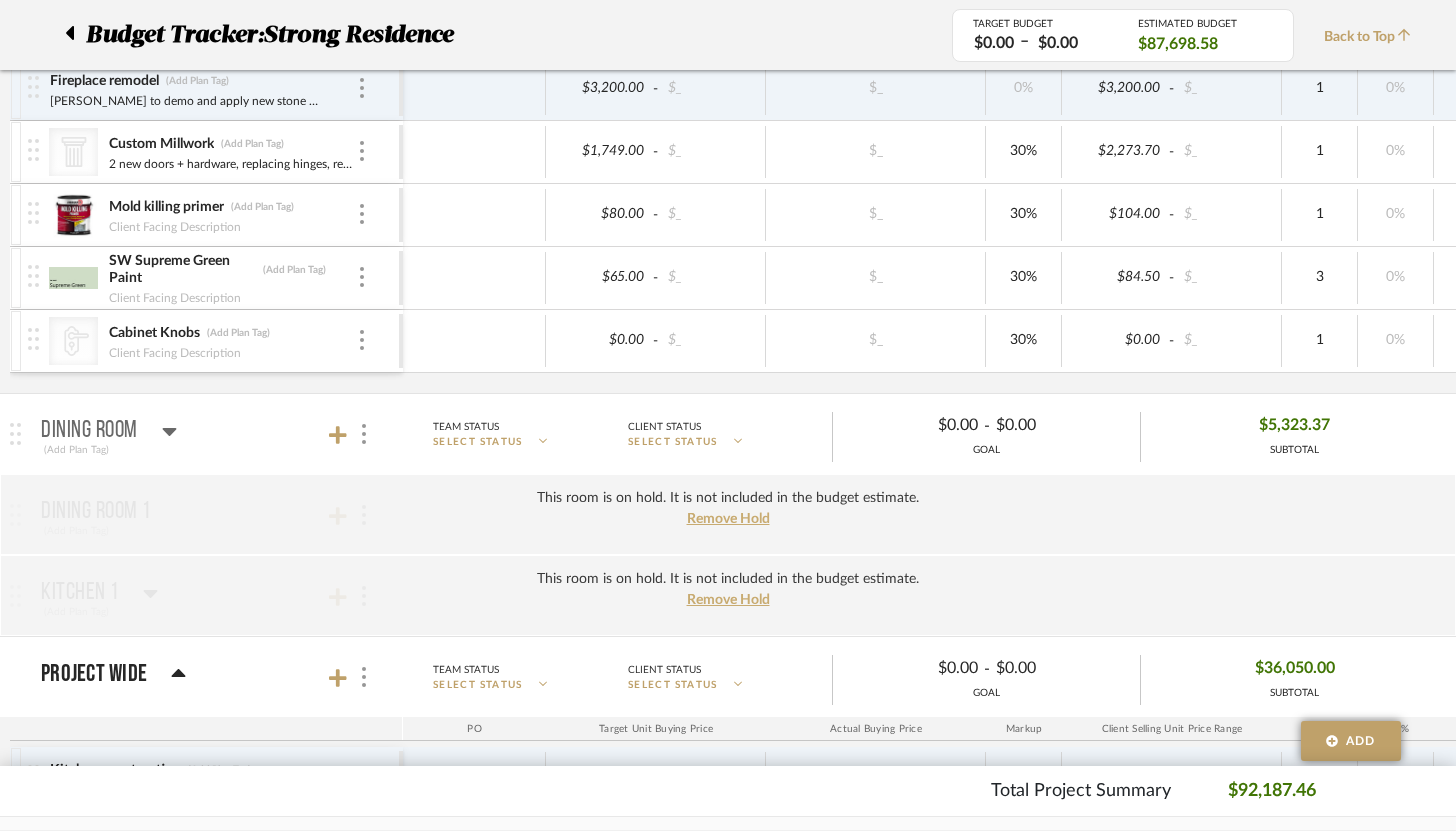 scroll, scrollTop: 2338, scrollLeft: 0, axis: vertical 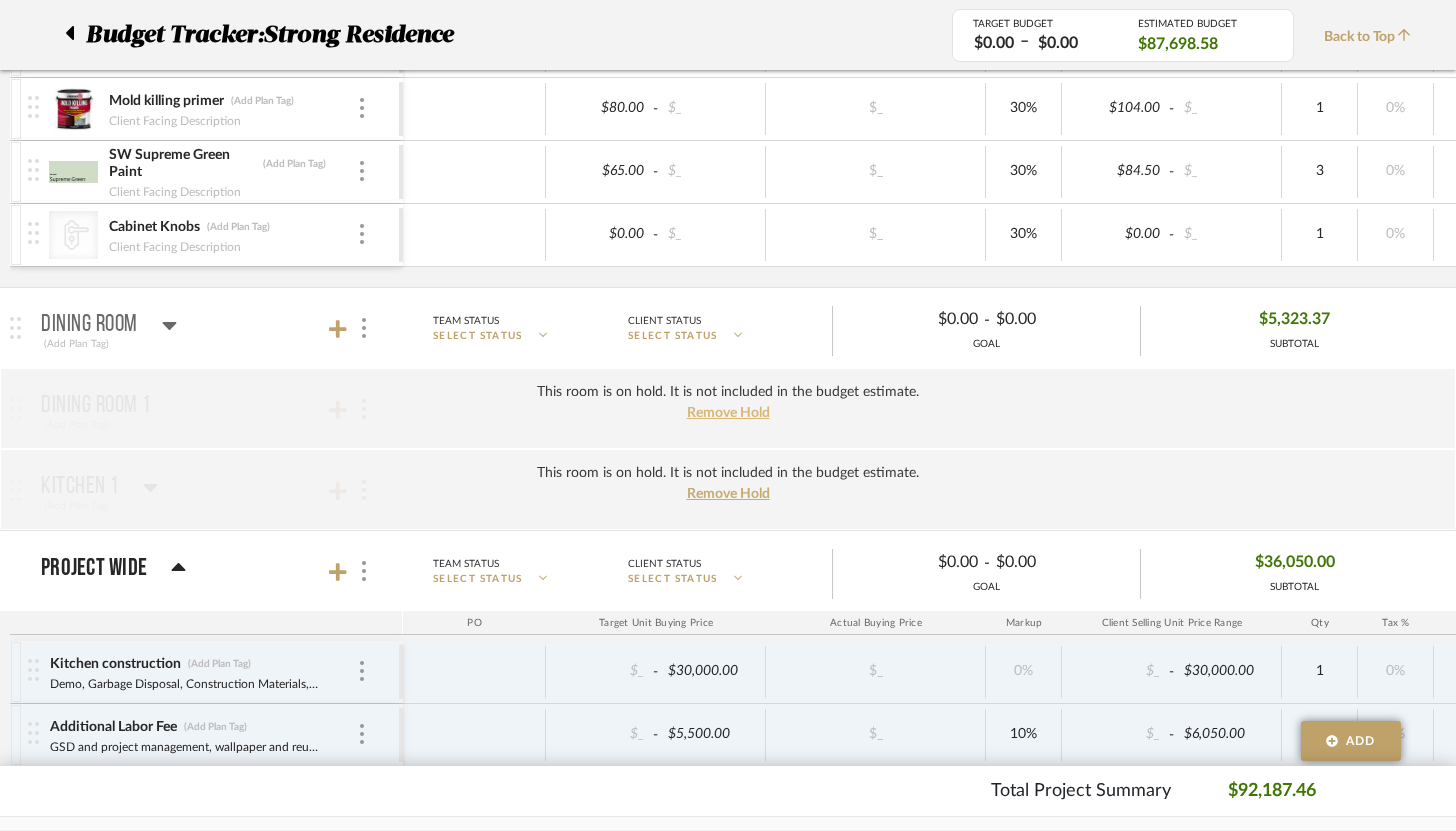 click on "Remove Hold" at bounding box center (728, 413) 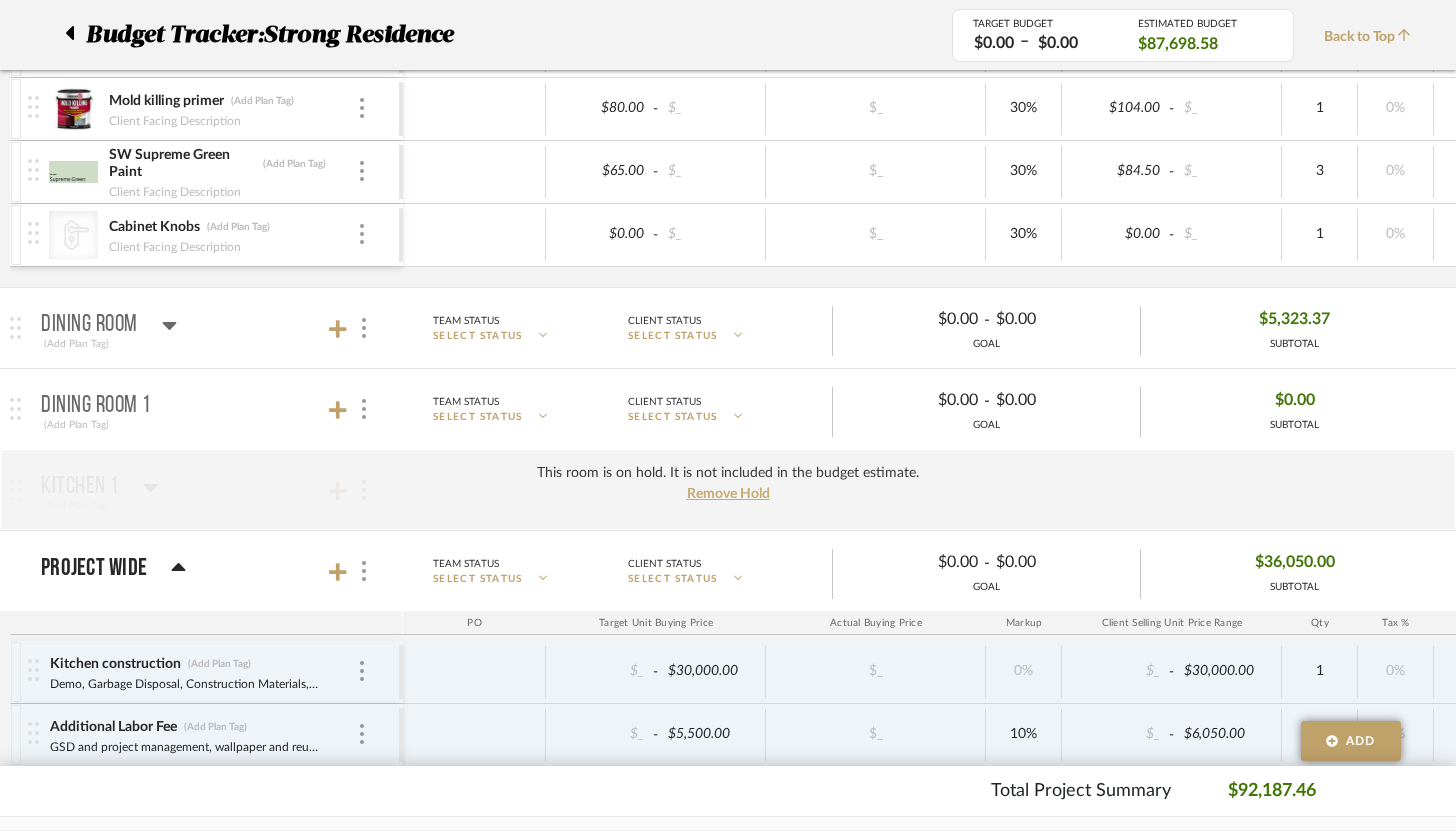 click 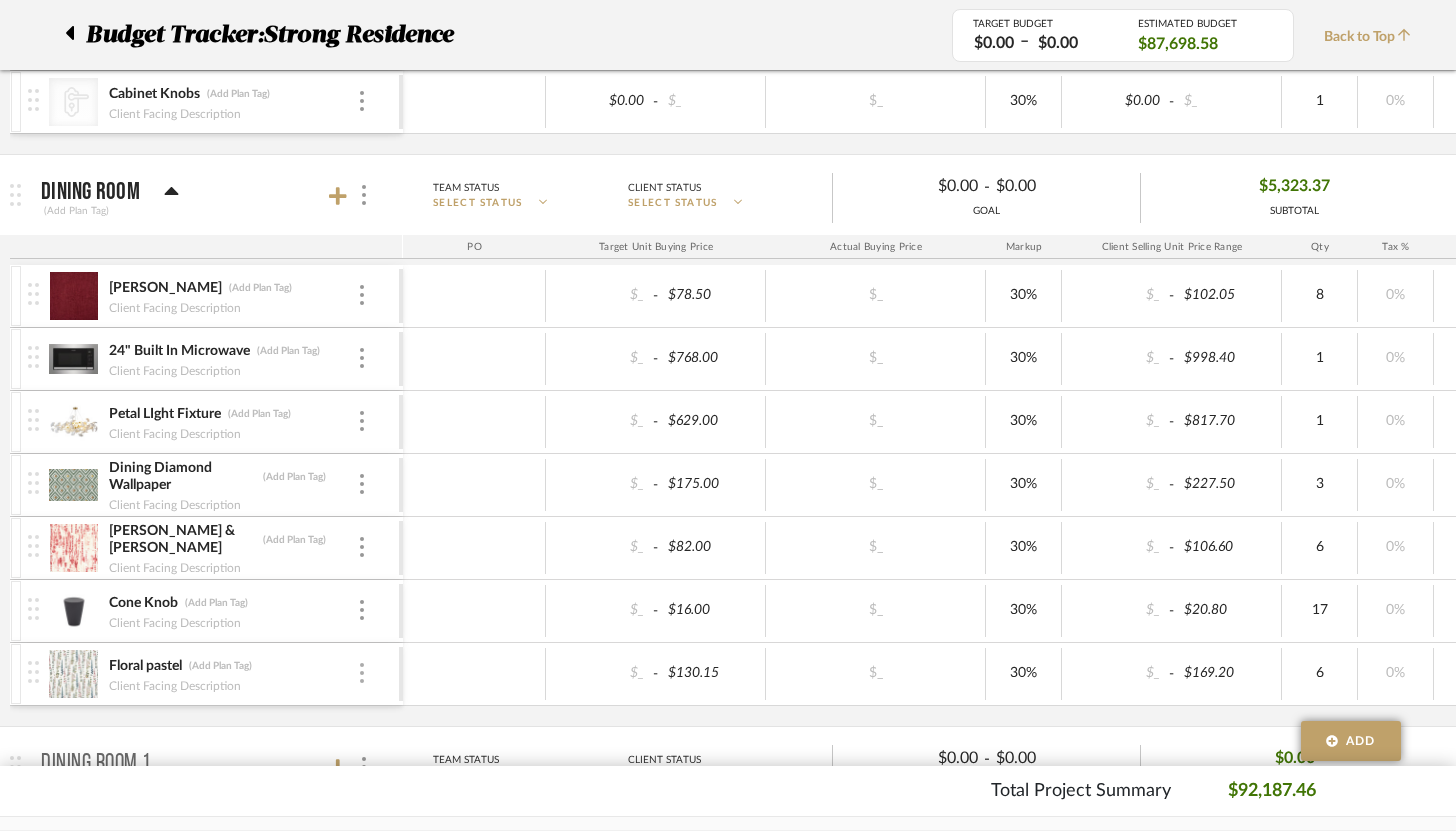 scroll, scrollTop: 2480, scrollLeft: 0, axis: vertical 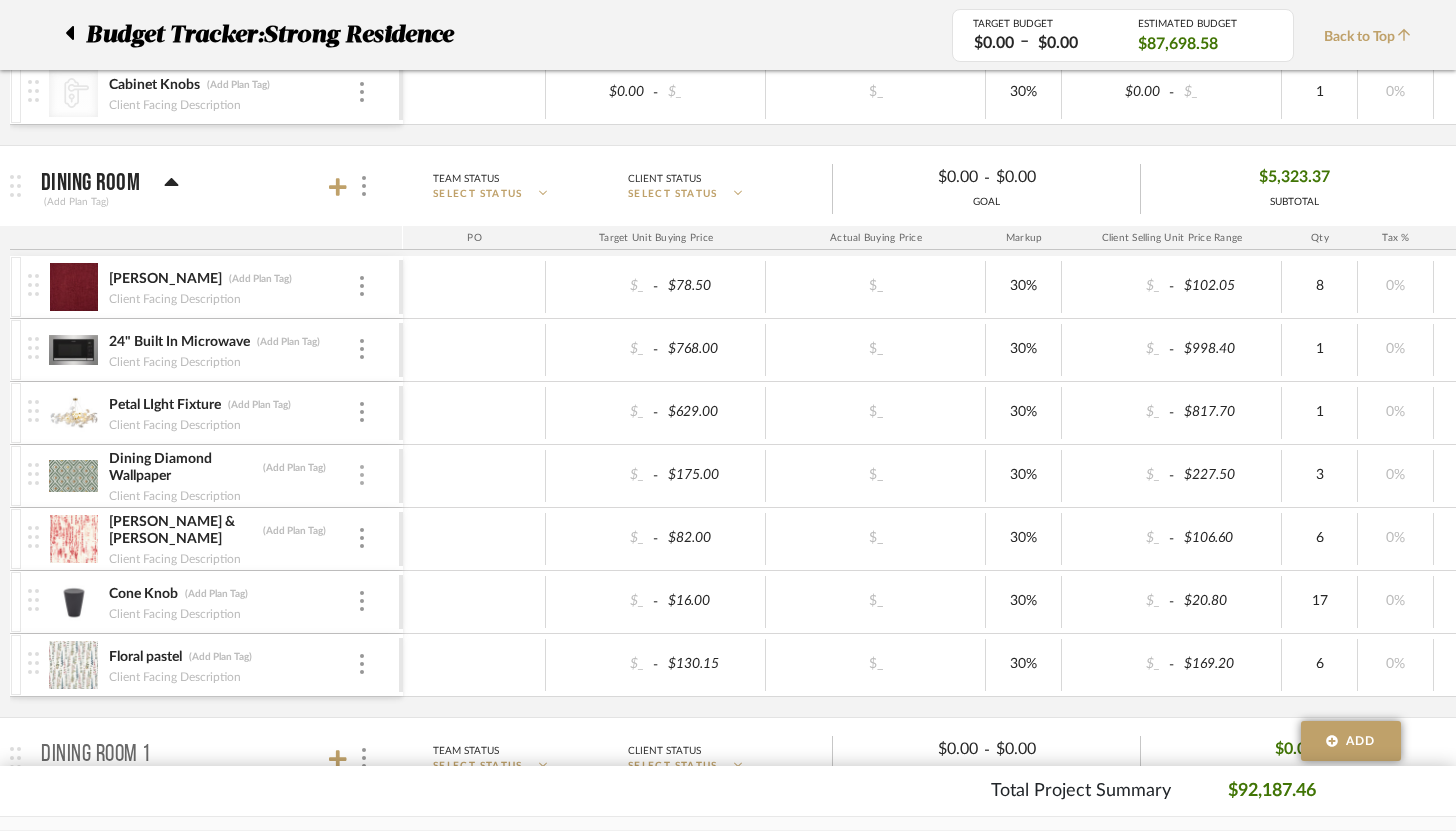 click at bounding box center [362, 475] 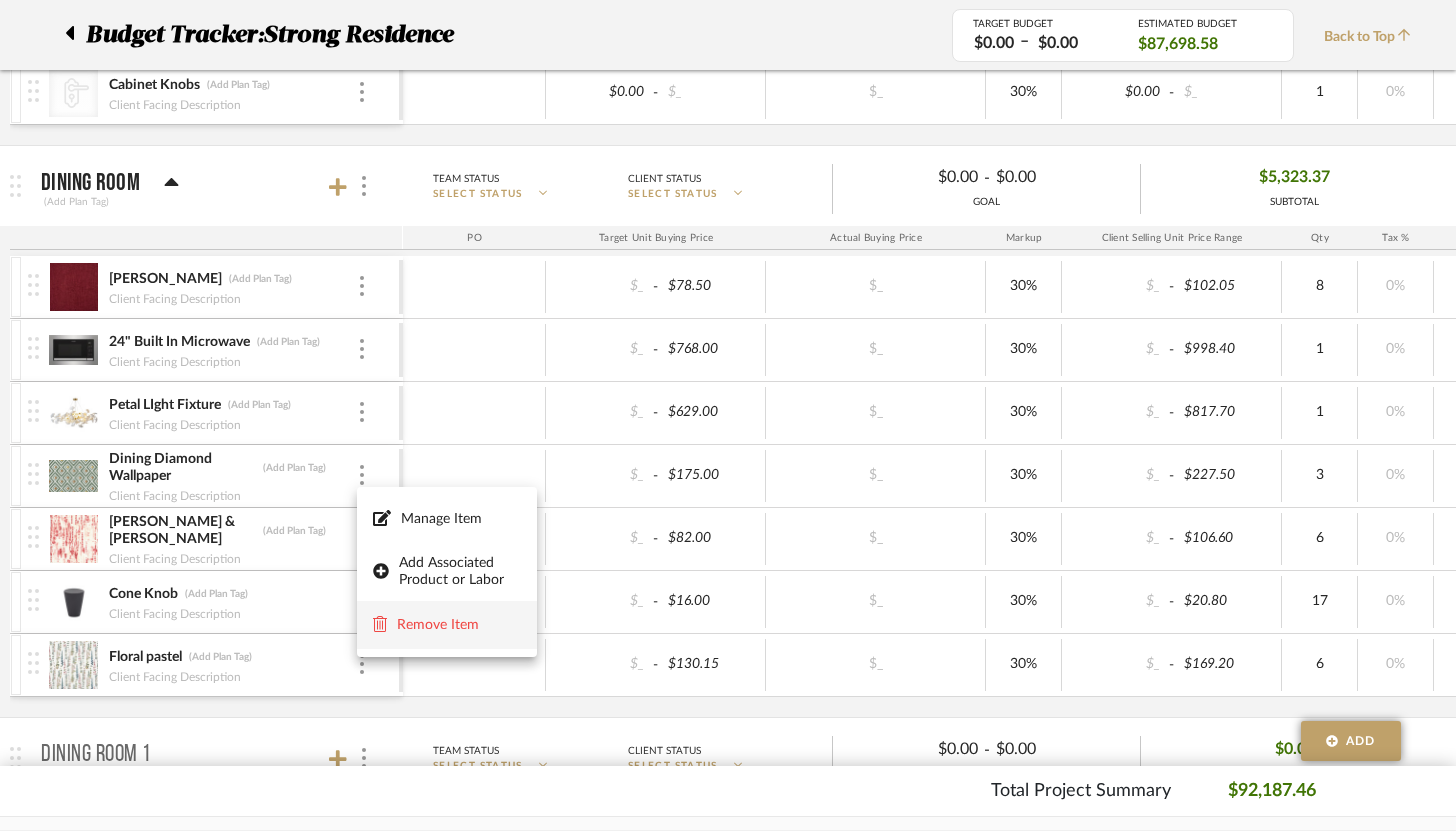click on "Remove Item" at bounding box center [459, 625] 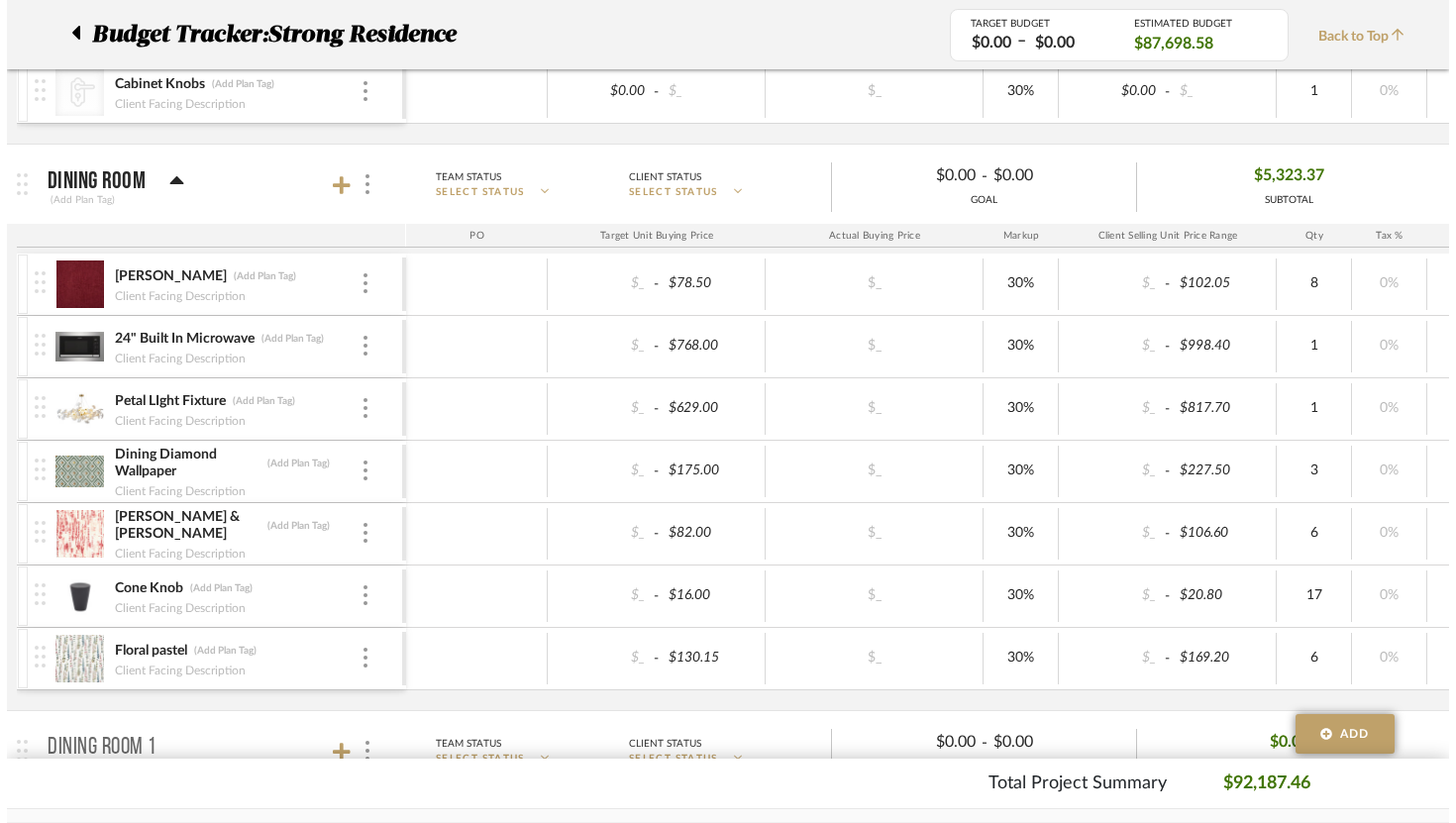 scroll, scrollTop: 0, scrollLeft: 0, axis: both 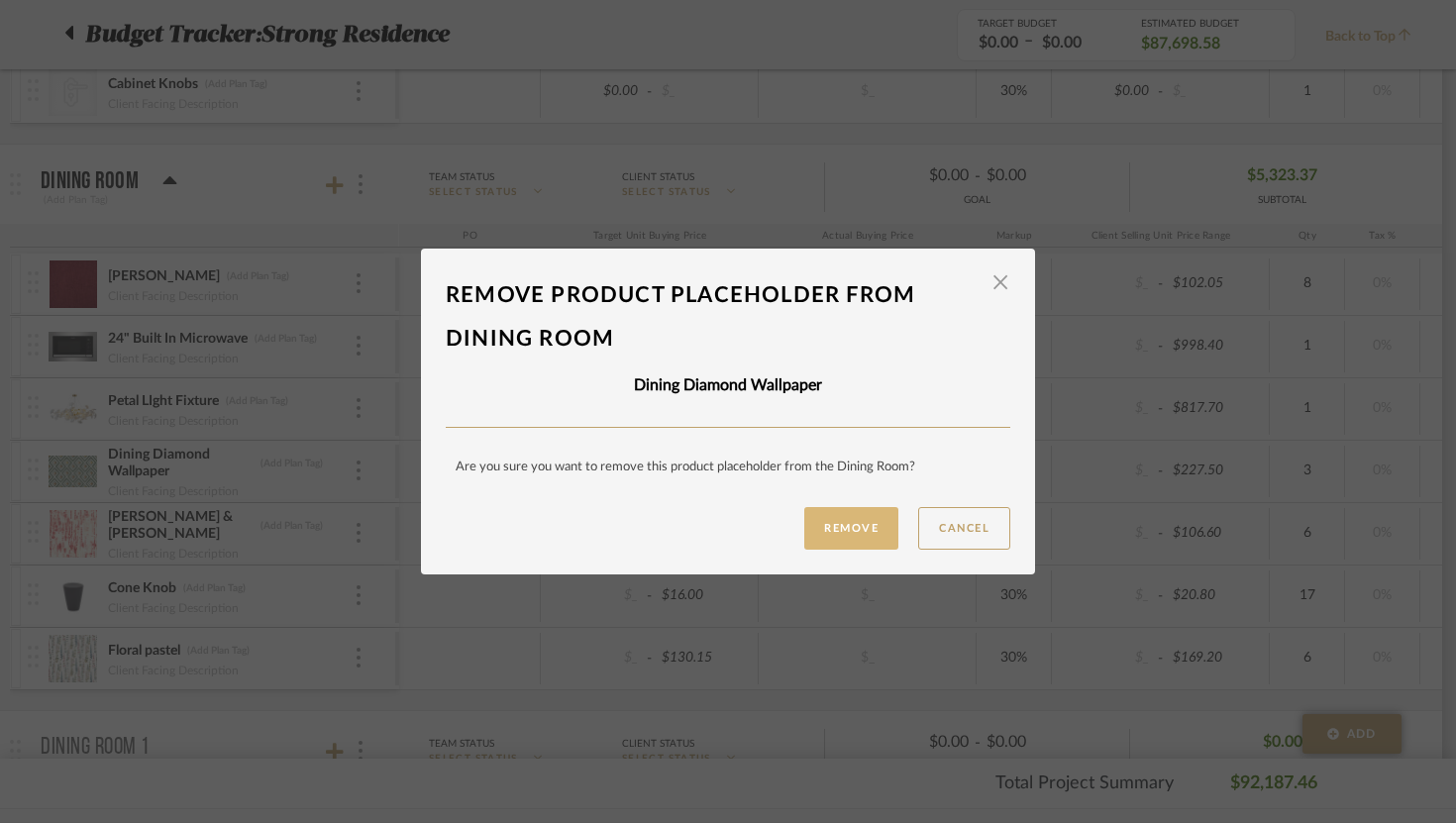 click on "Remove" at bounding box center (851, 528) 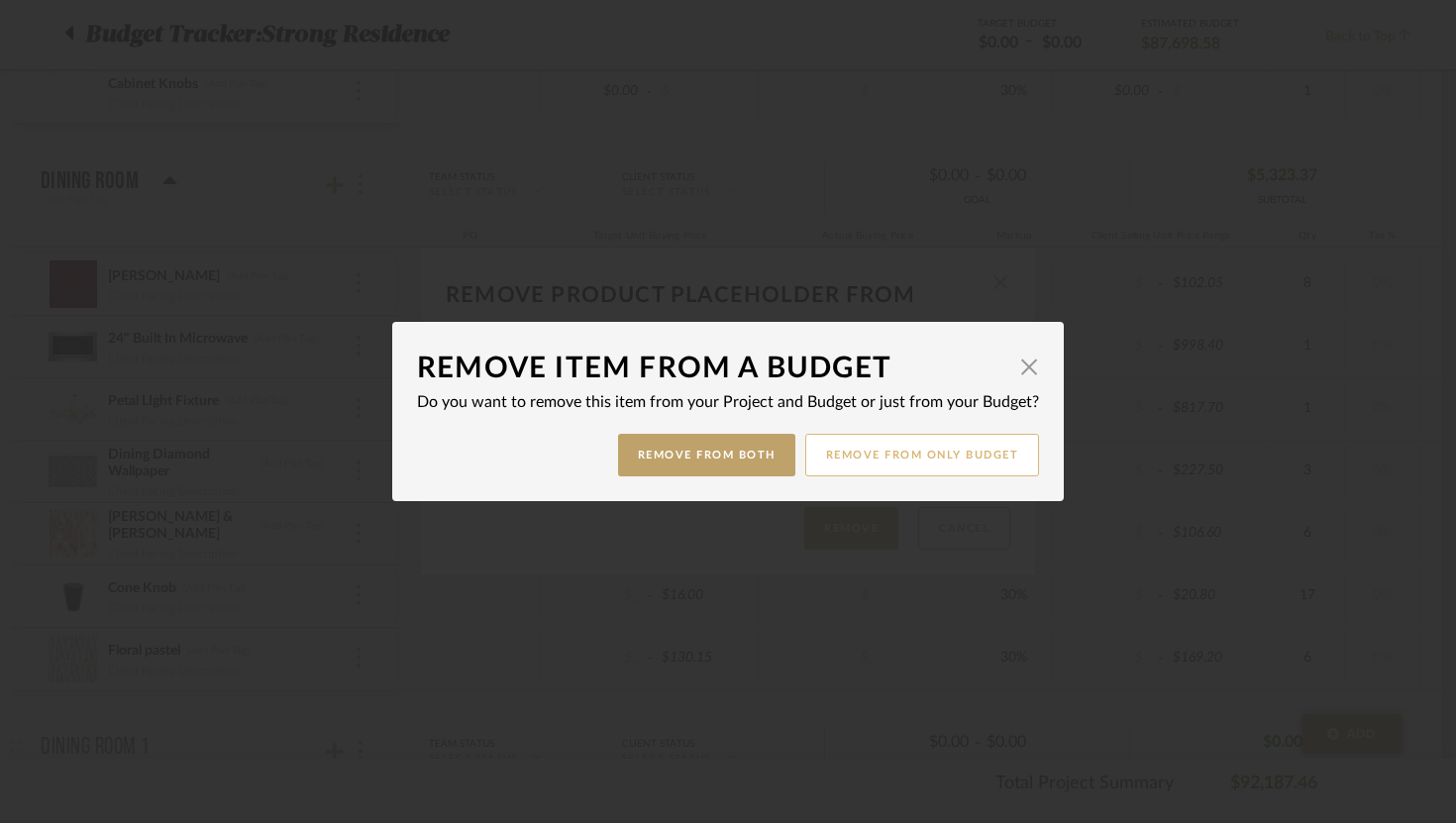 click on "Remove from only Budget" at bounding box center (922, 455) 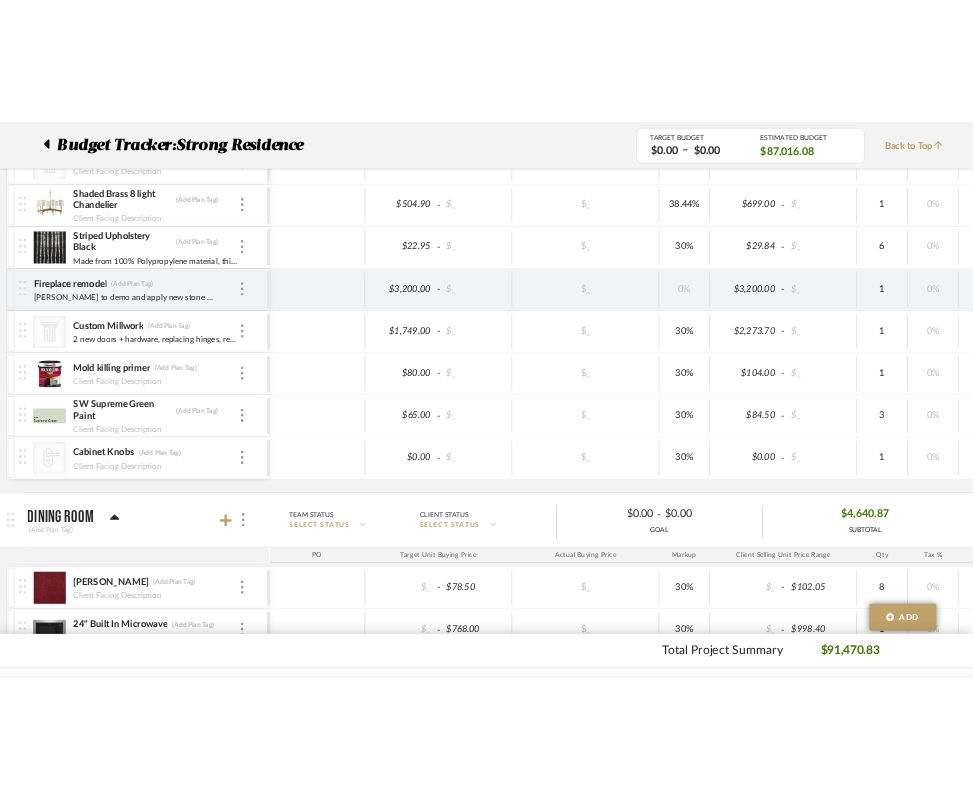 scroll, scrollTop: 2027, scrollLeft: 0, axis: vertical 